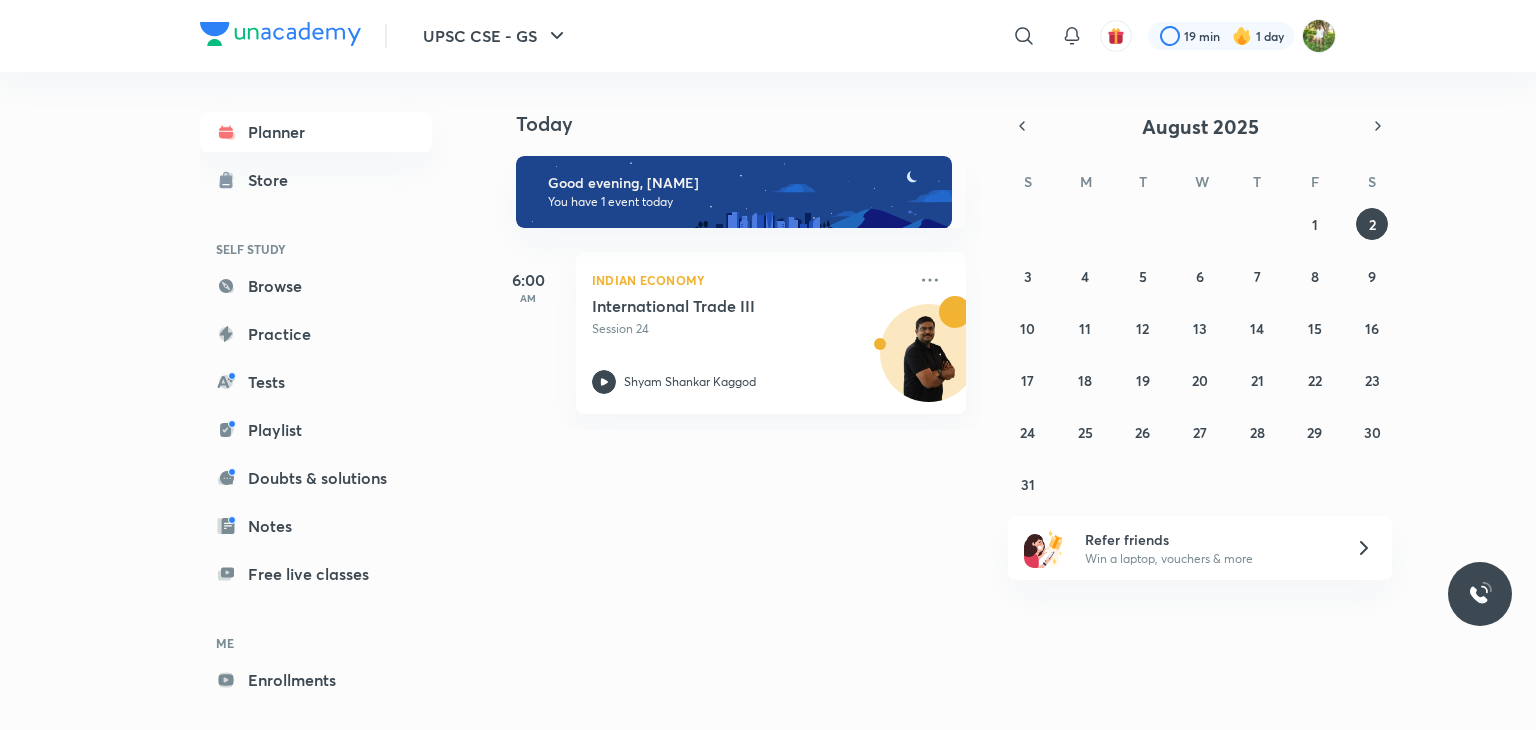 scroll, scrollTop: 0, scrollLeft: 0, axis: both 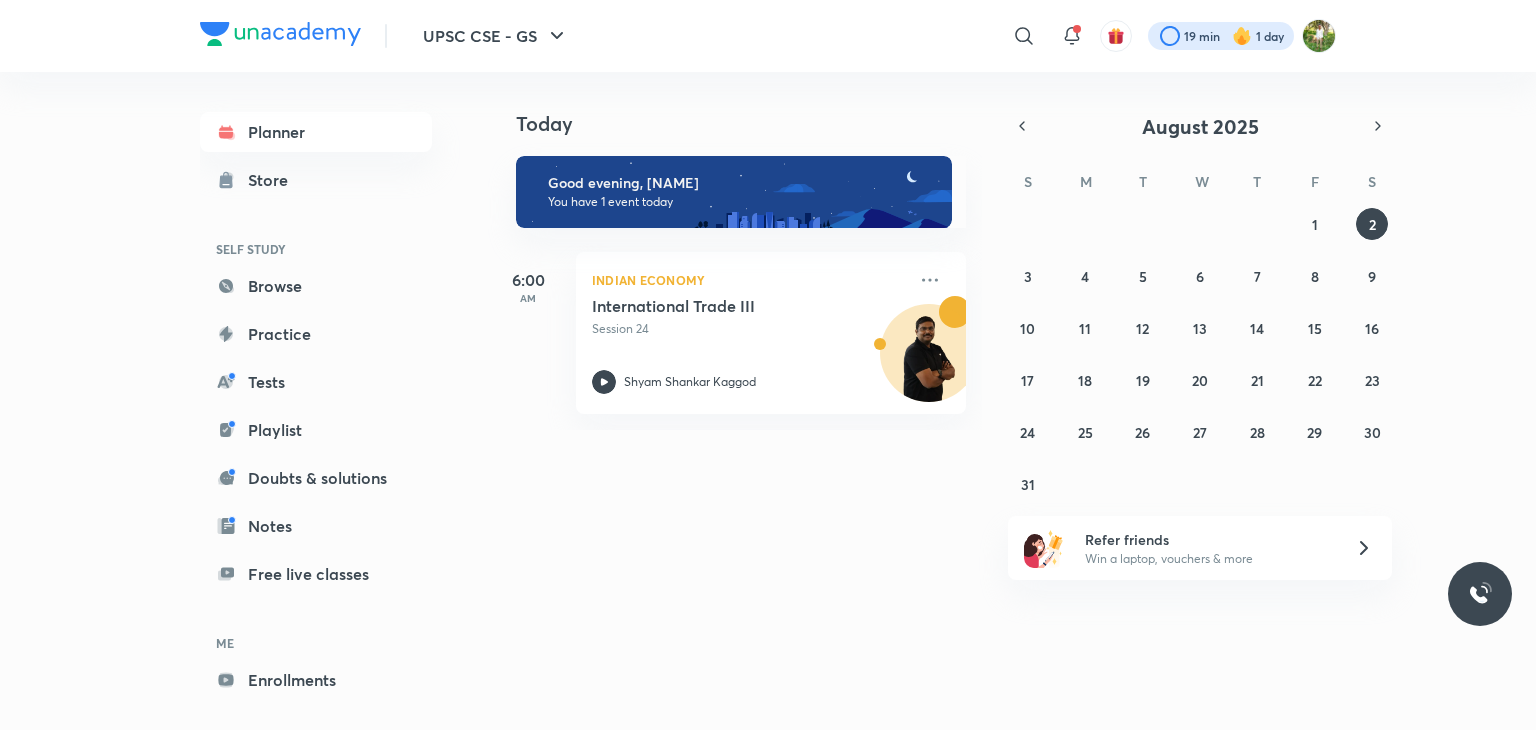 click at bounding box center (1221, 36) 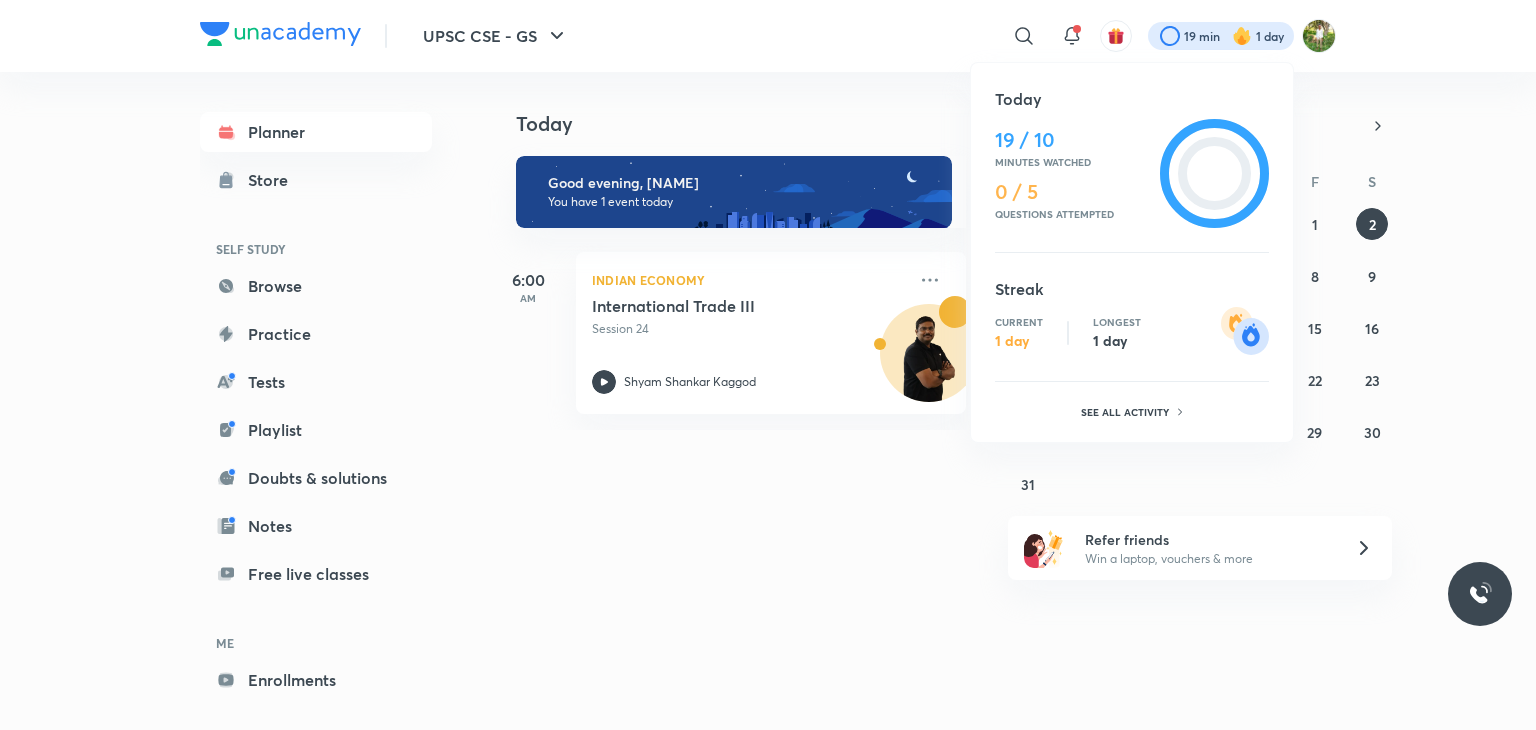 click at bounding box center (768, 365) 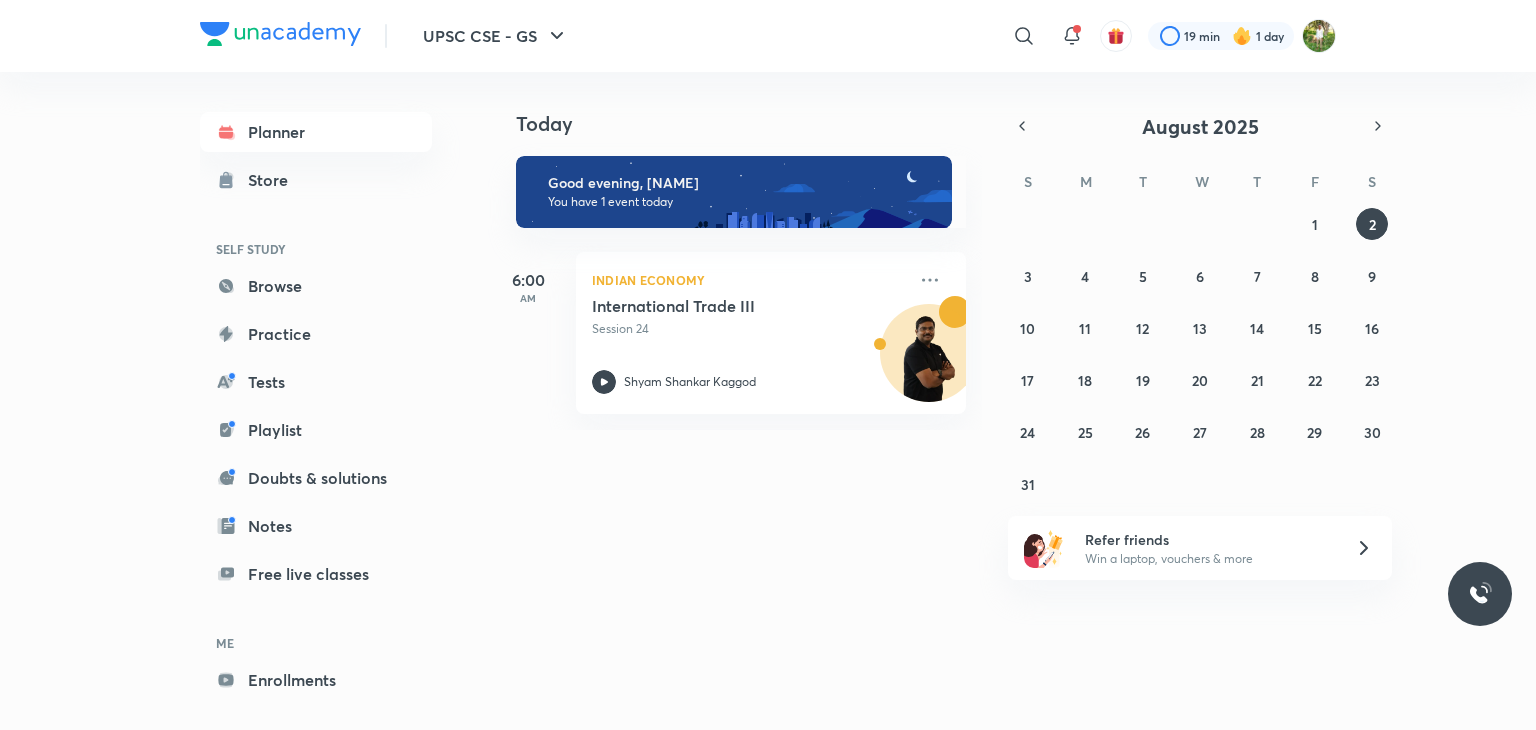 click 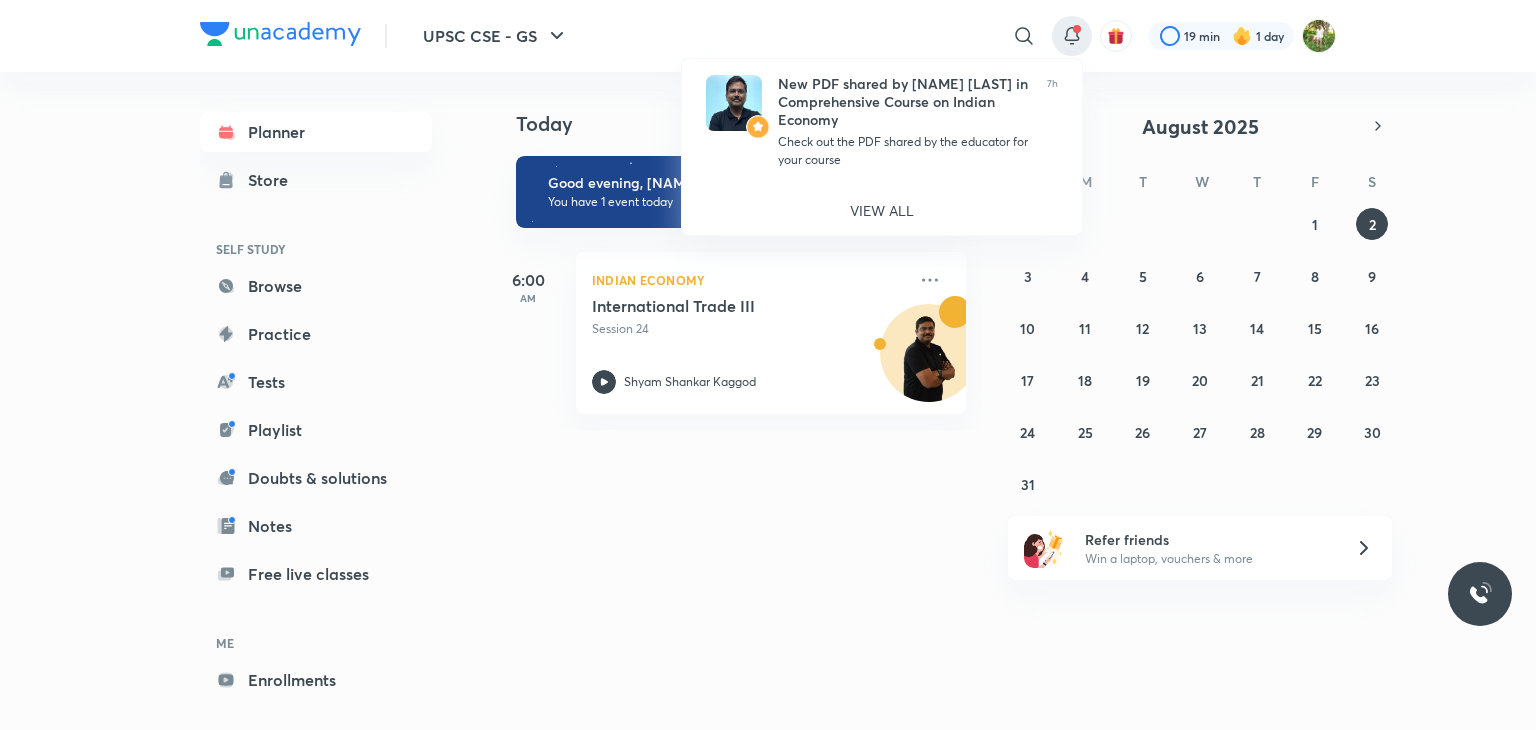 click at bounding box center (768, 365) 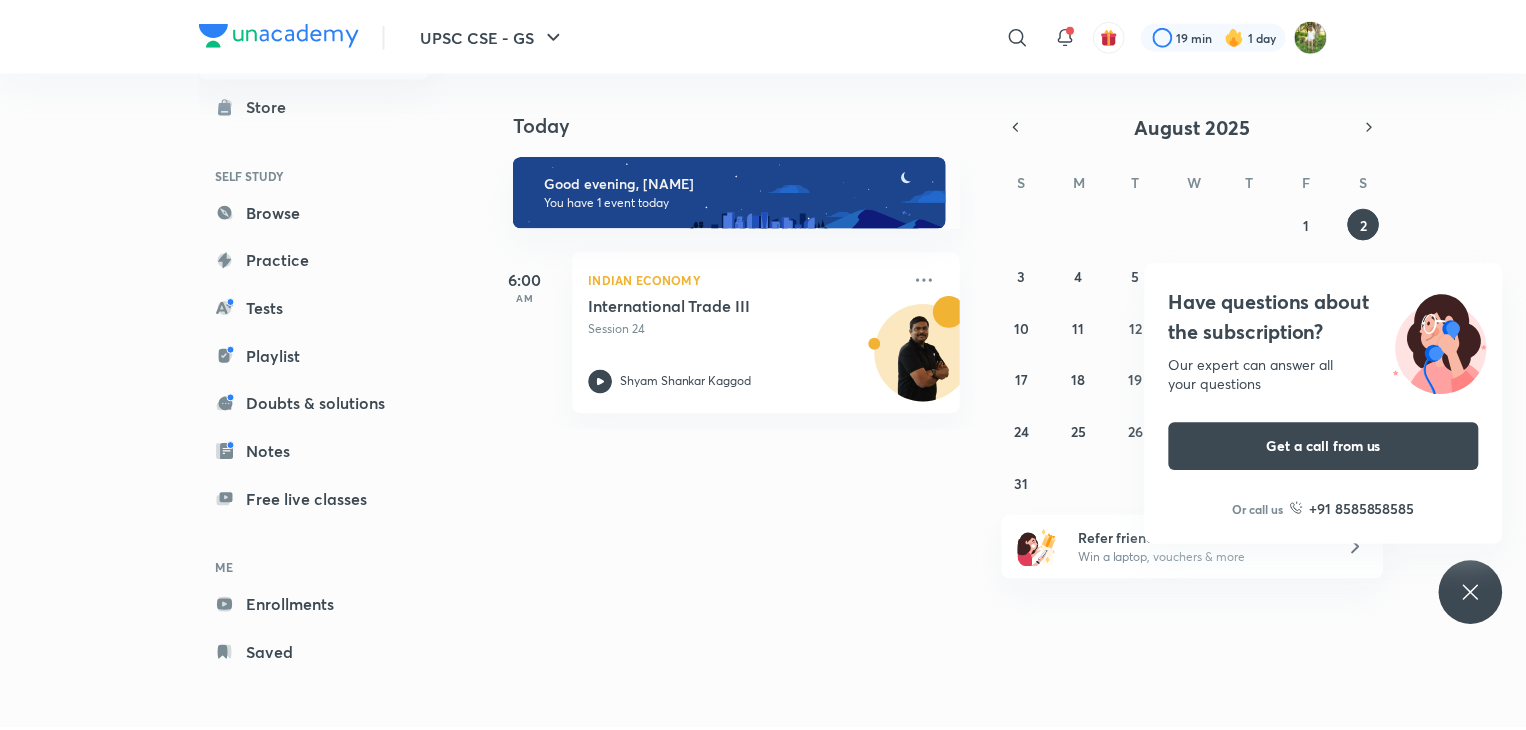 scroll, scrollTop: 0, scrollLeft: 0, axis: both 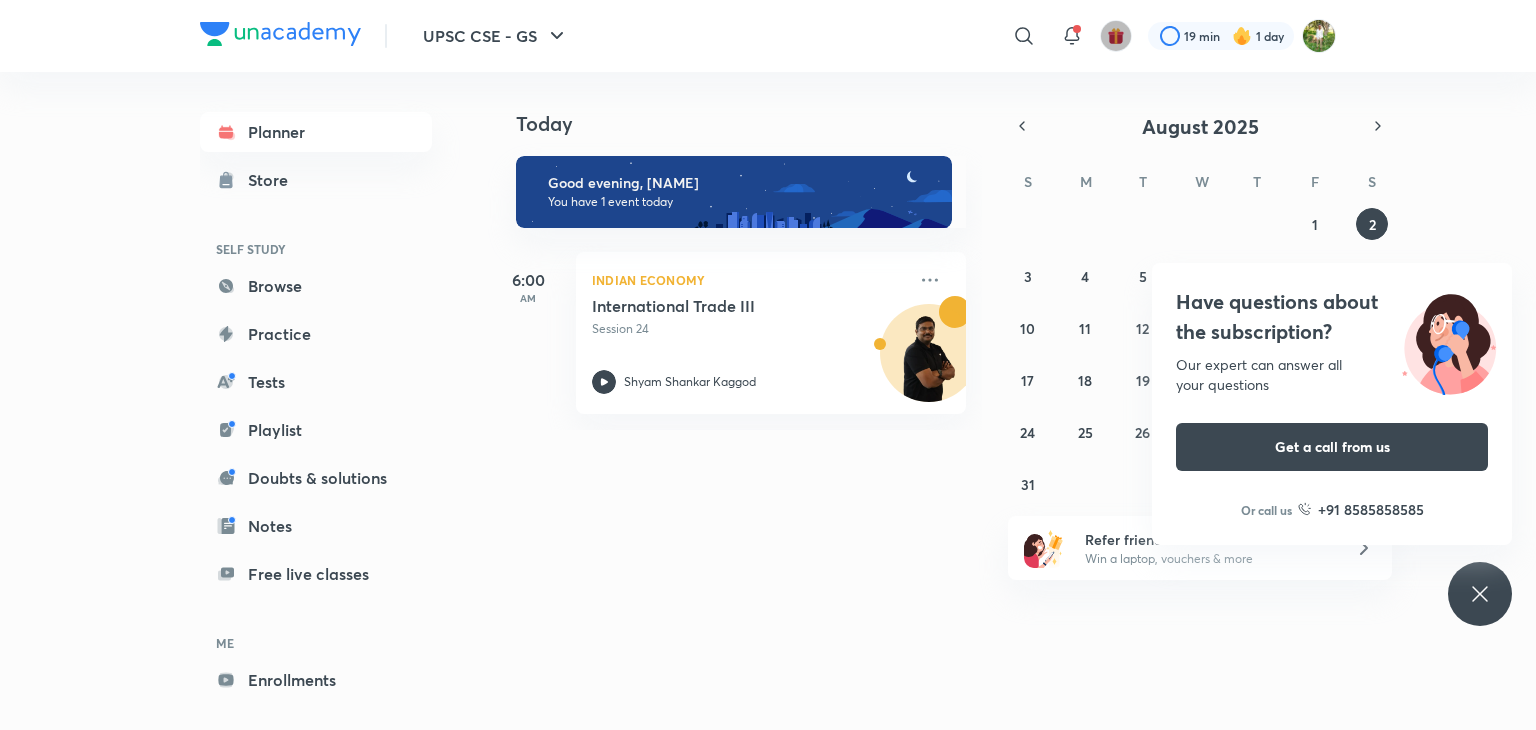 click at bounding box center (1116, 36) 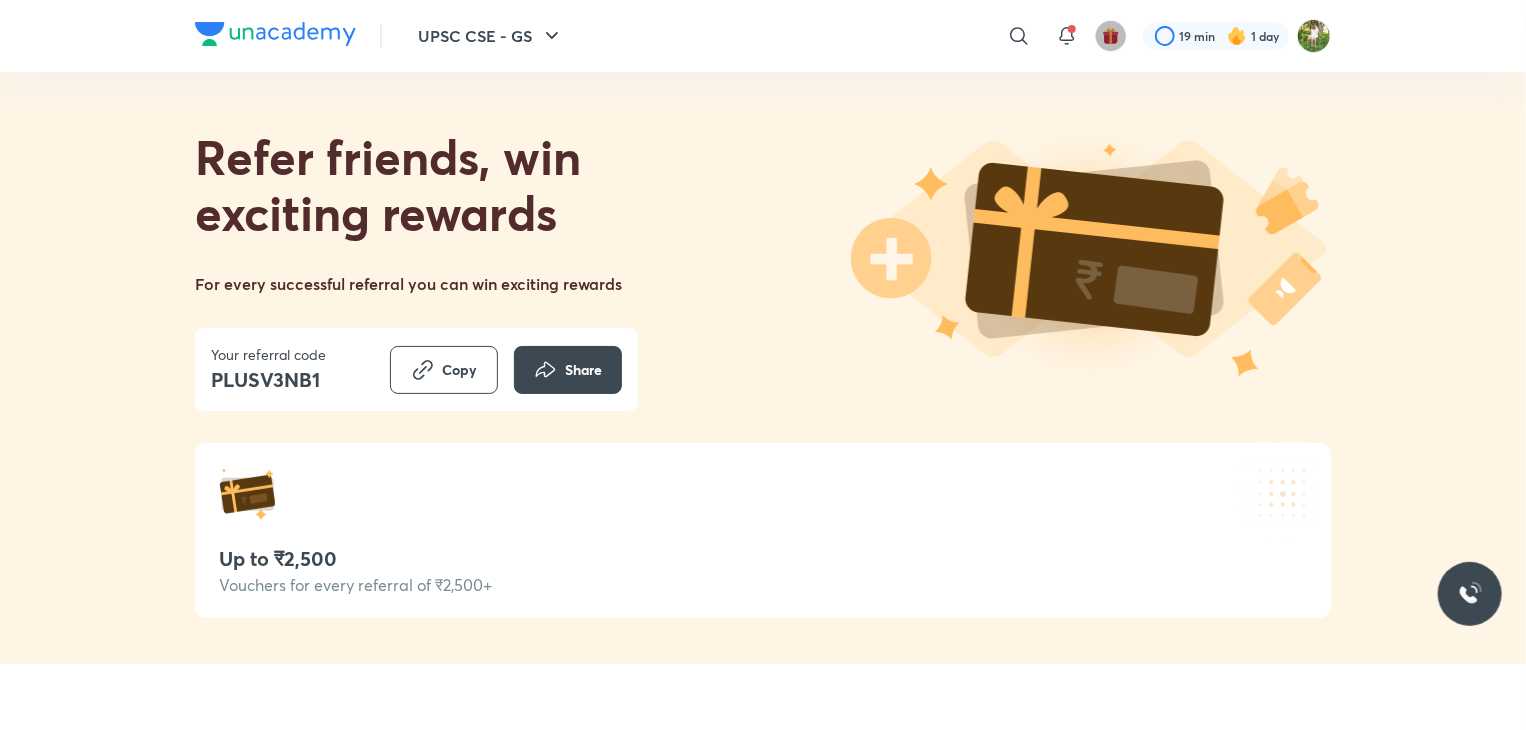 click at bounding box center [1111, 36] 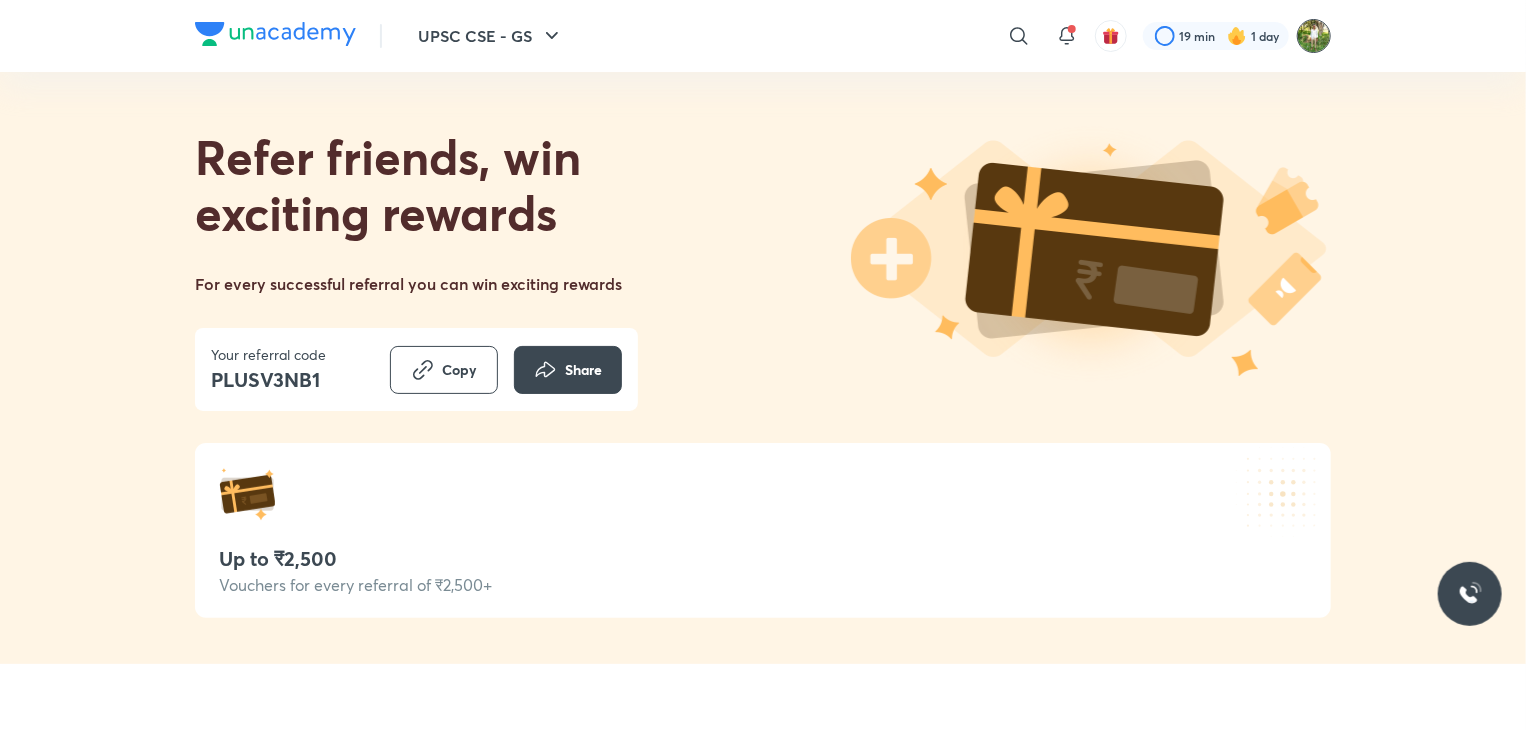 click at bounding box center [1314, 36] 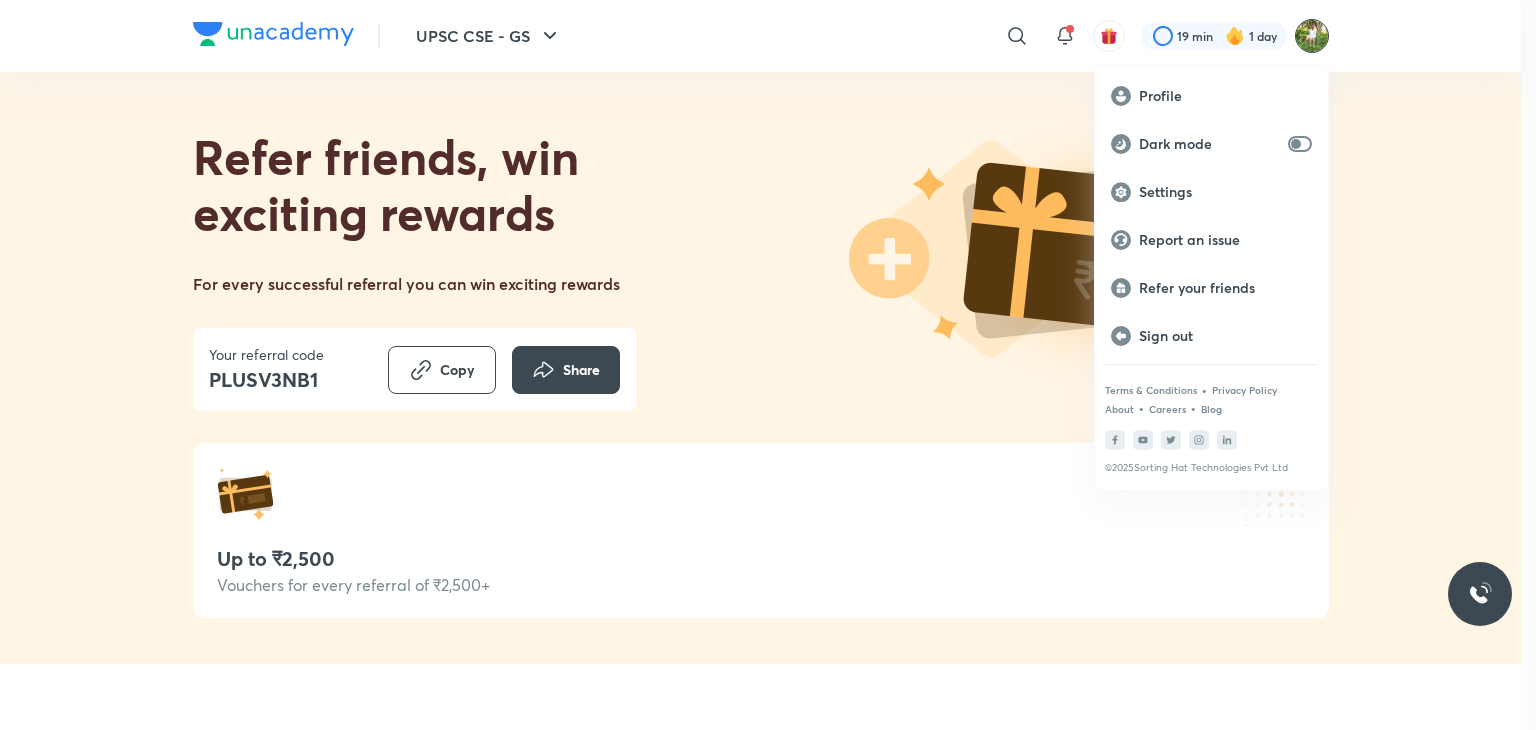 click at bounding box center [768, 365] 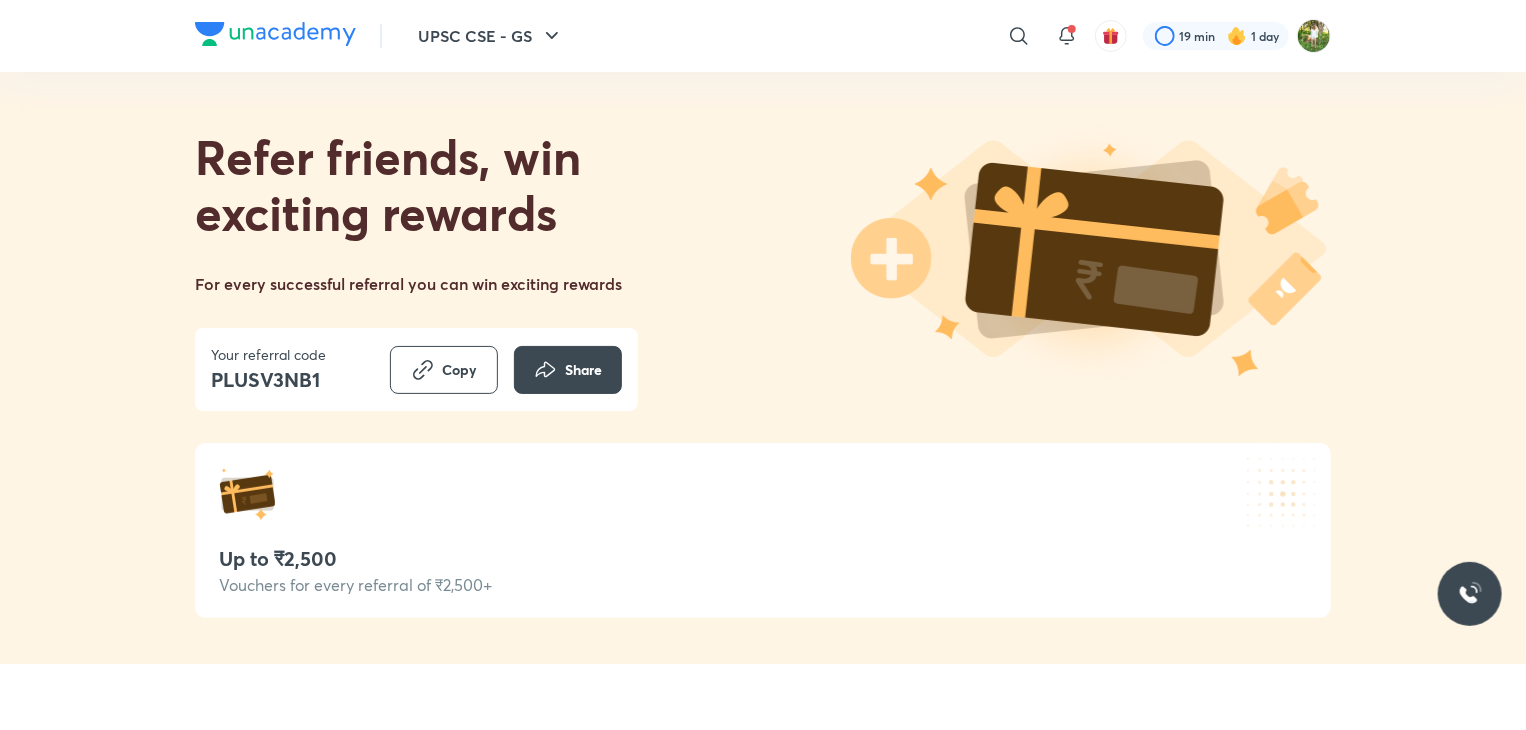 click at bounding box center (1237, 36) 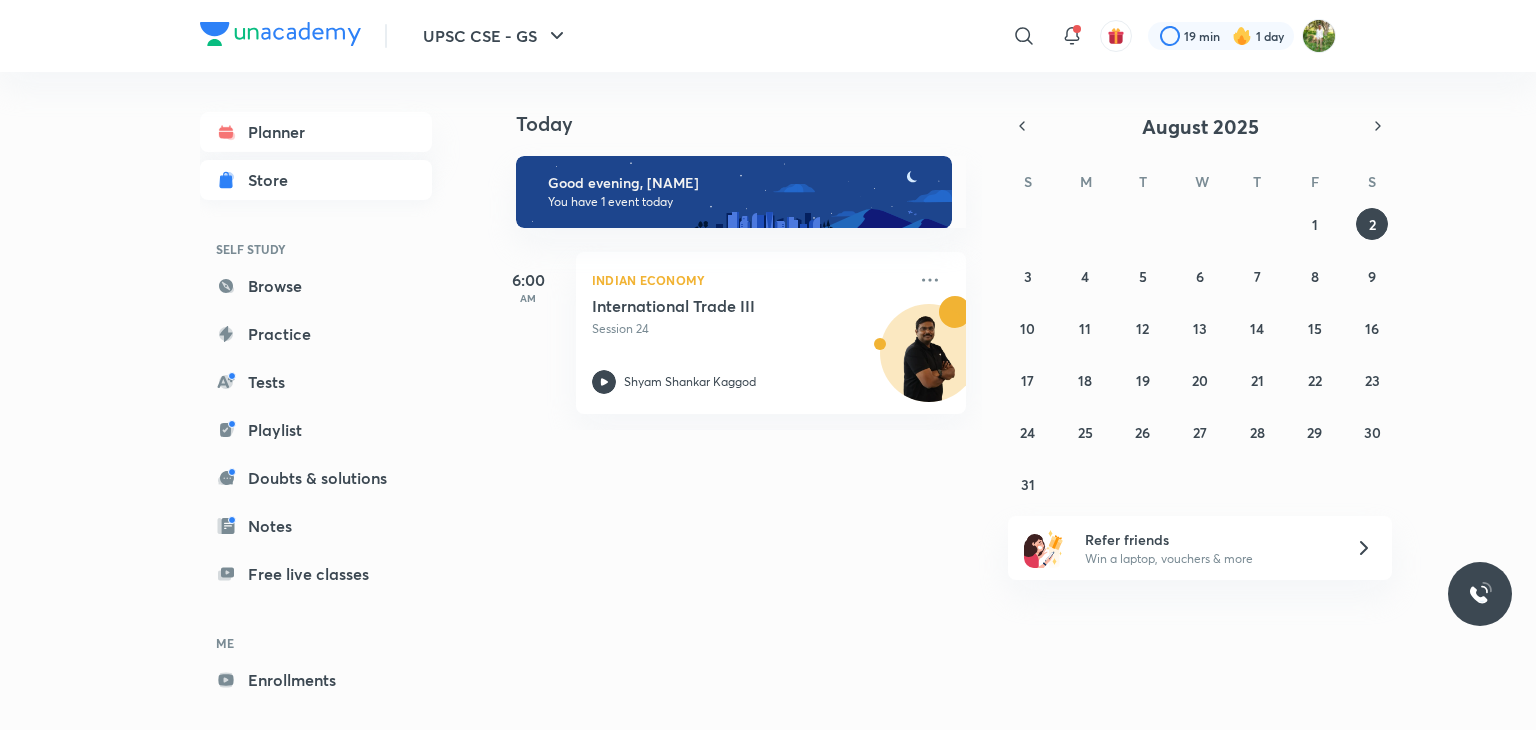 click on "Store" at bounding box center (316, 180) 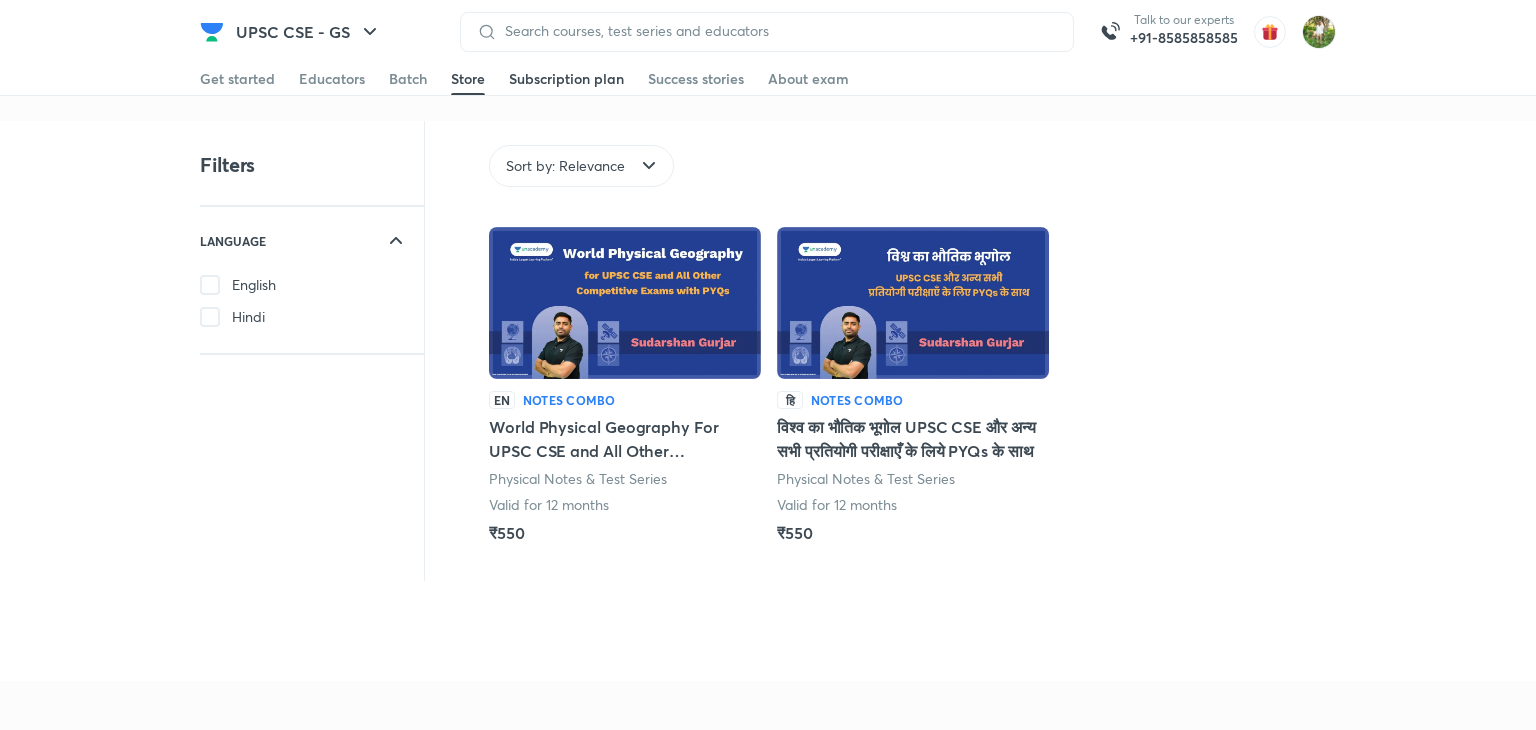 click on "Subscription plan" at bounding box center (566, 79) 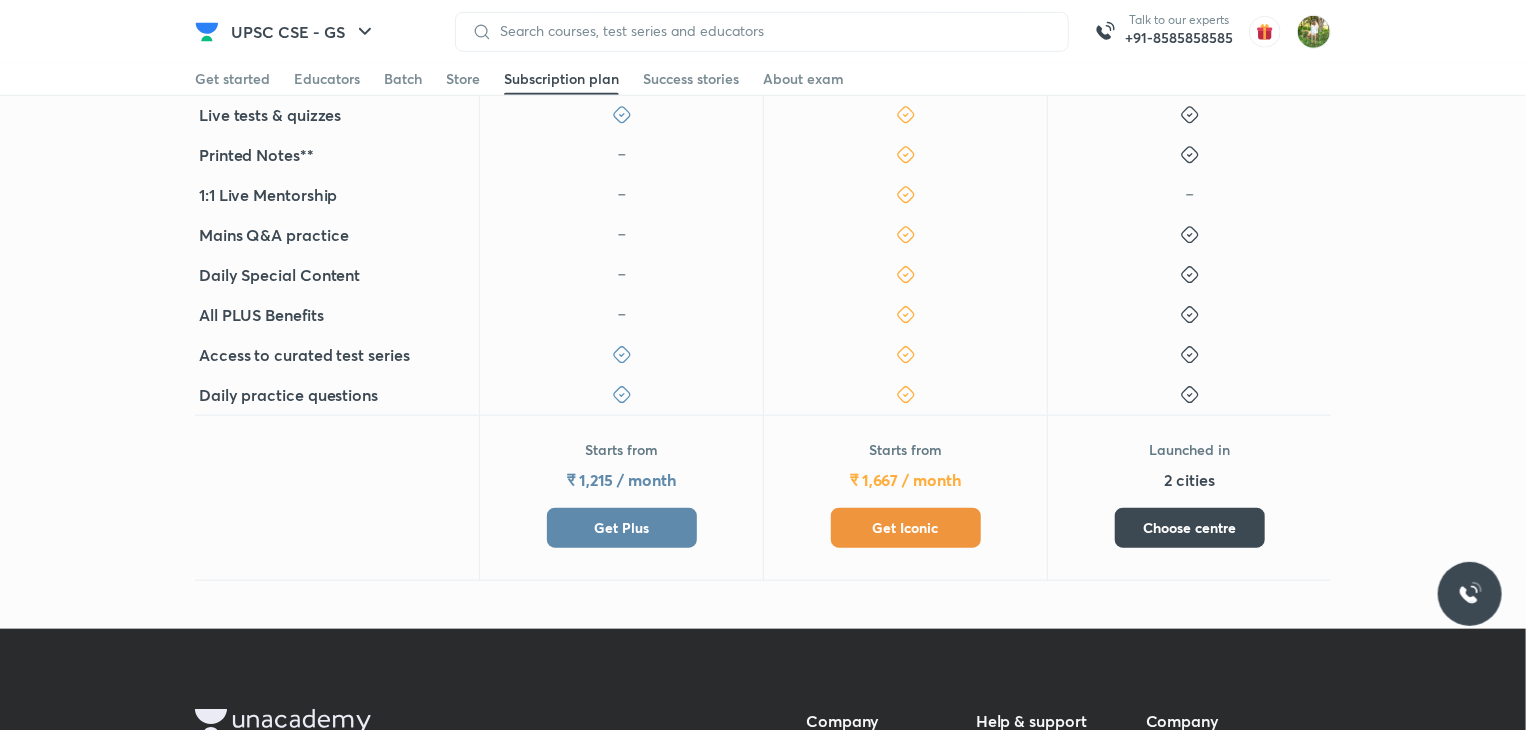 scroll, scrollTop: 726, scrollLeft: 0, axis: vertical 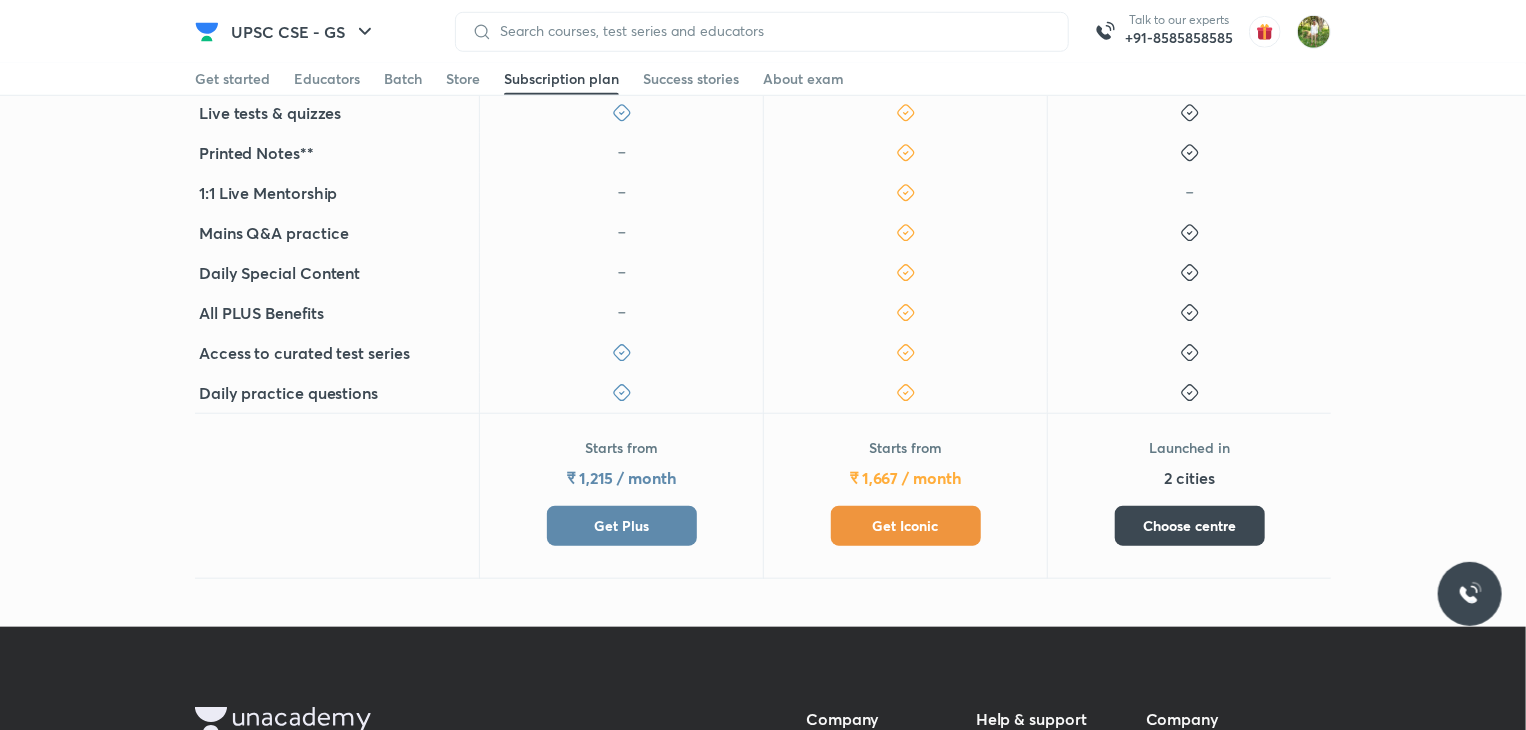 click on "Get Iconic" at bounding box center [906, 526] 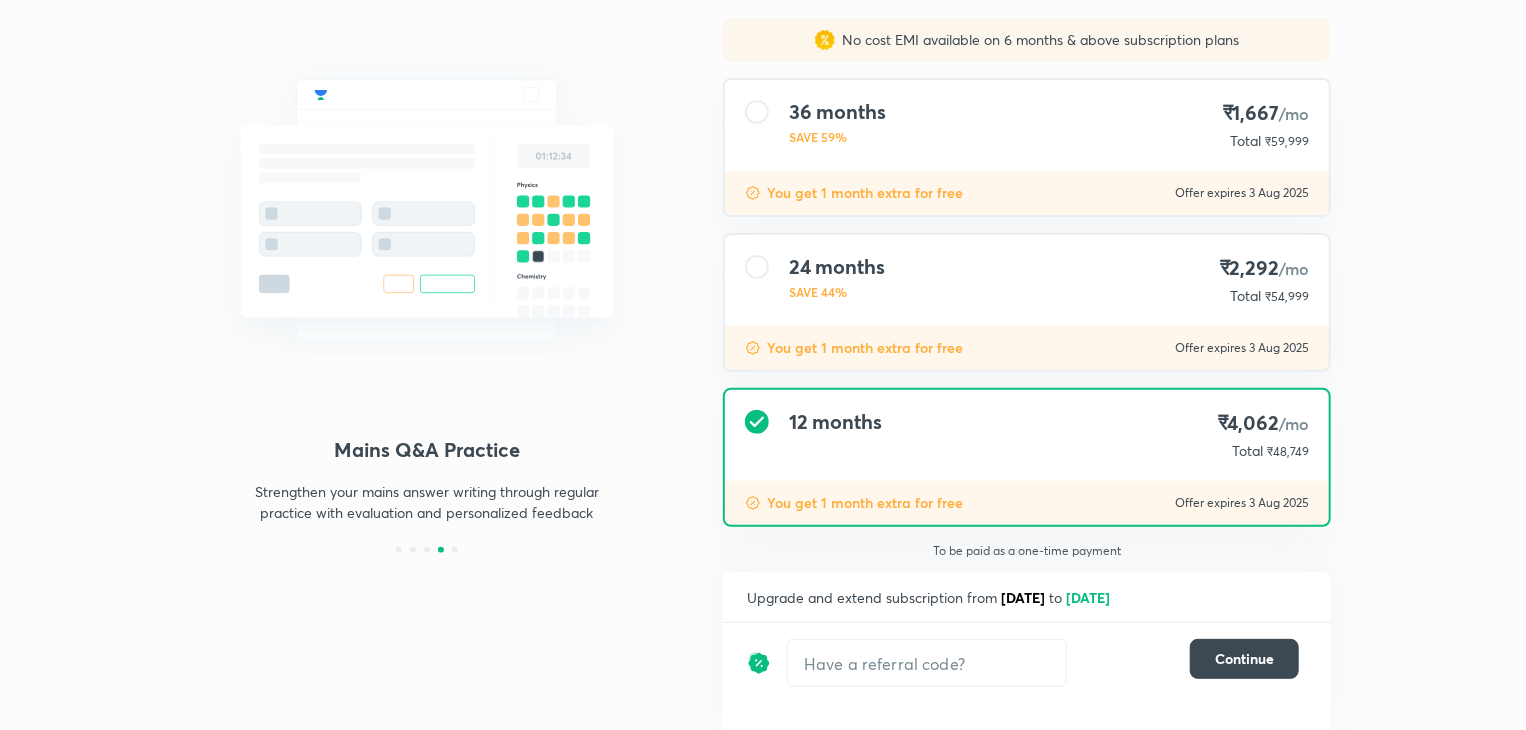 scroll, scrollTop: 159, scrollLeft: 0, axis: vertical 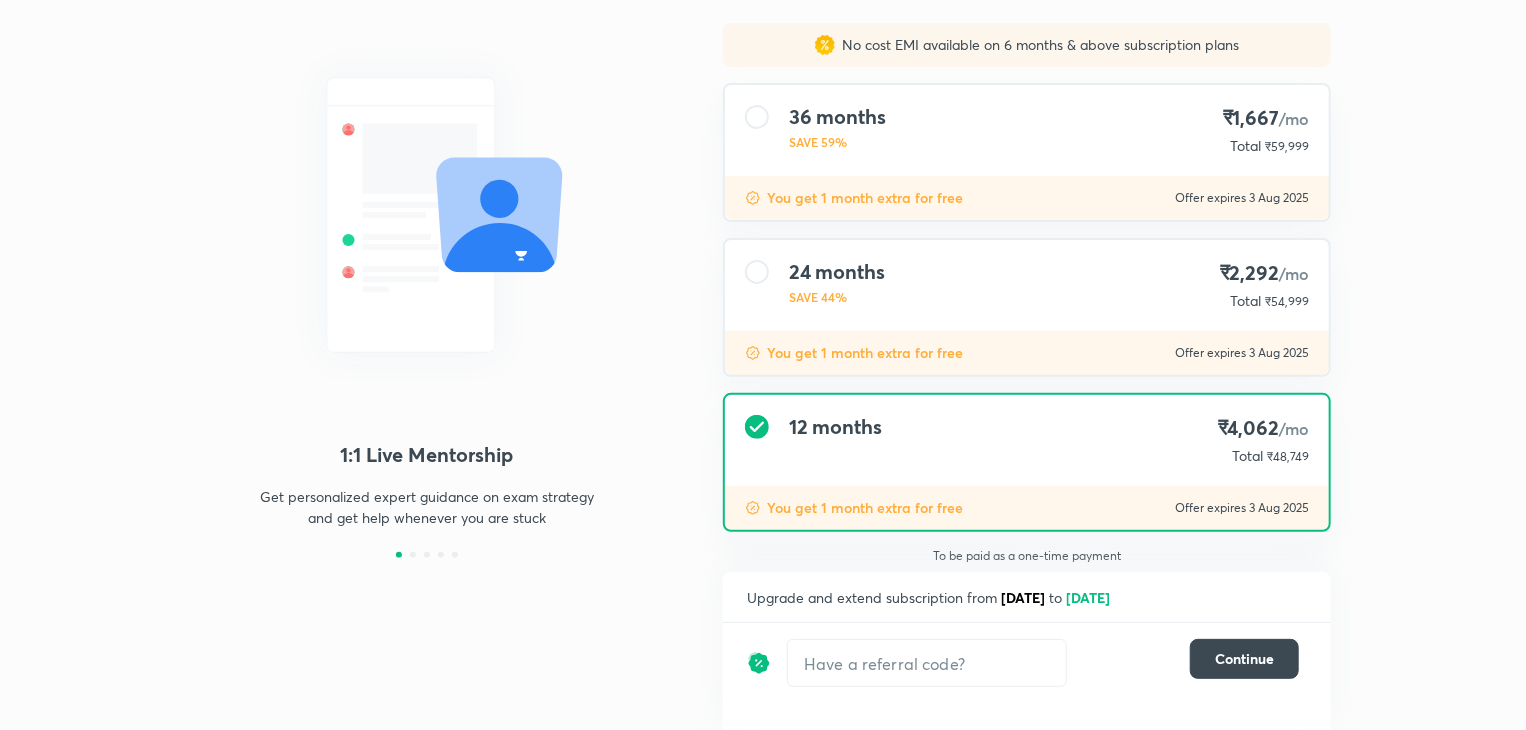 click at bounding box center (757, 117) 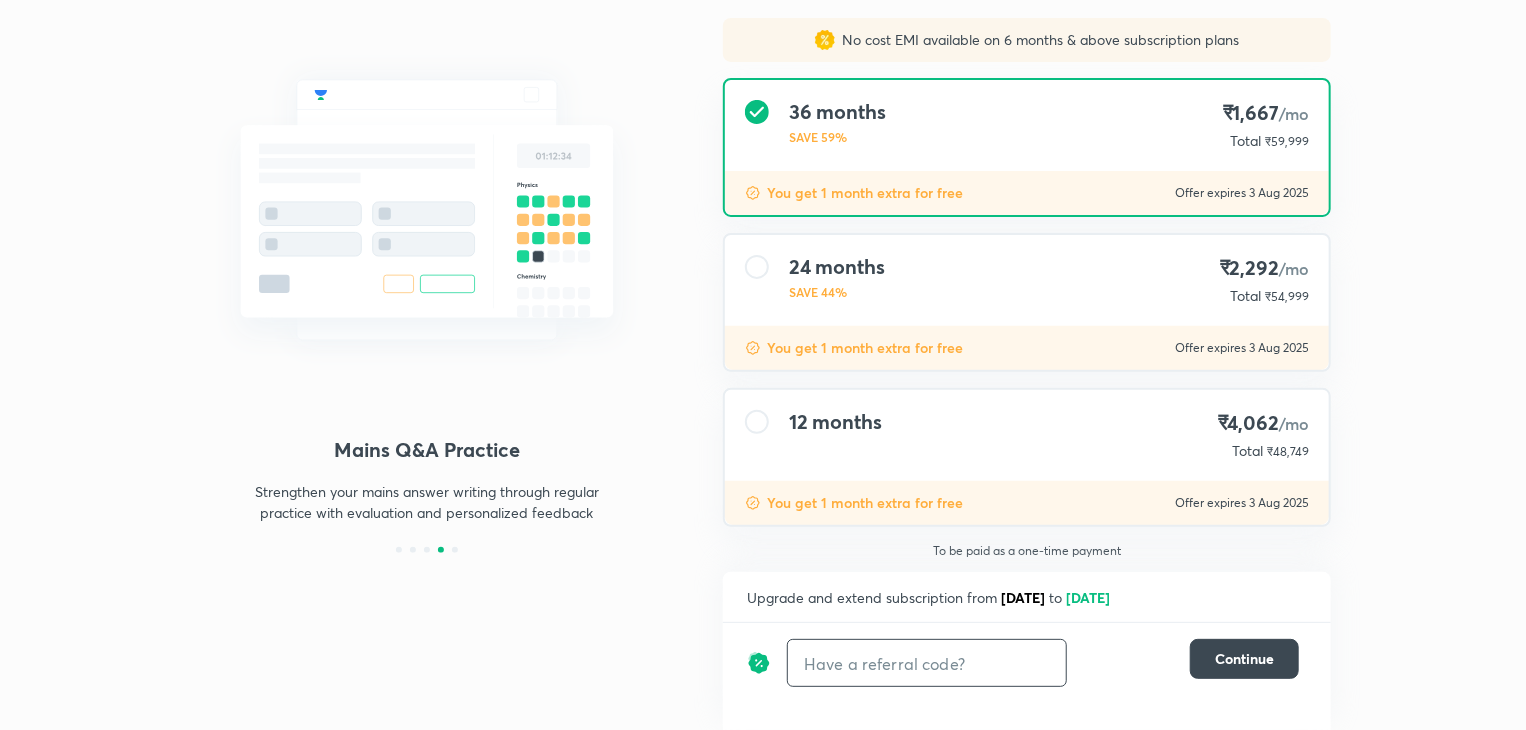 scroll, scrollTop: 159, scrollLeft: 0, axis: vertical 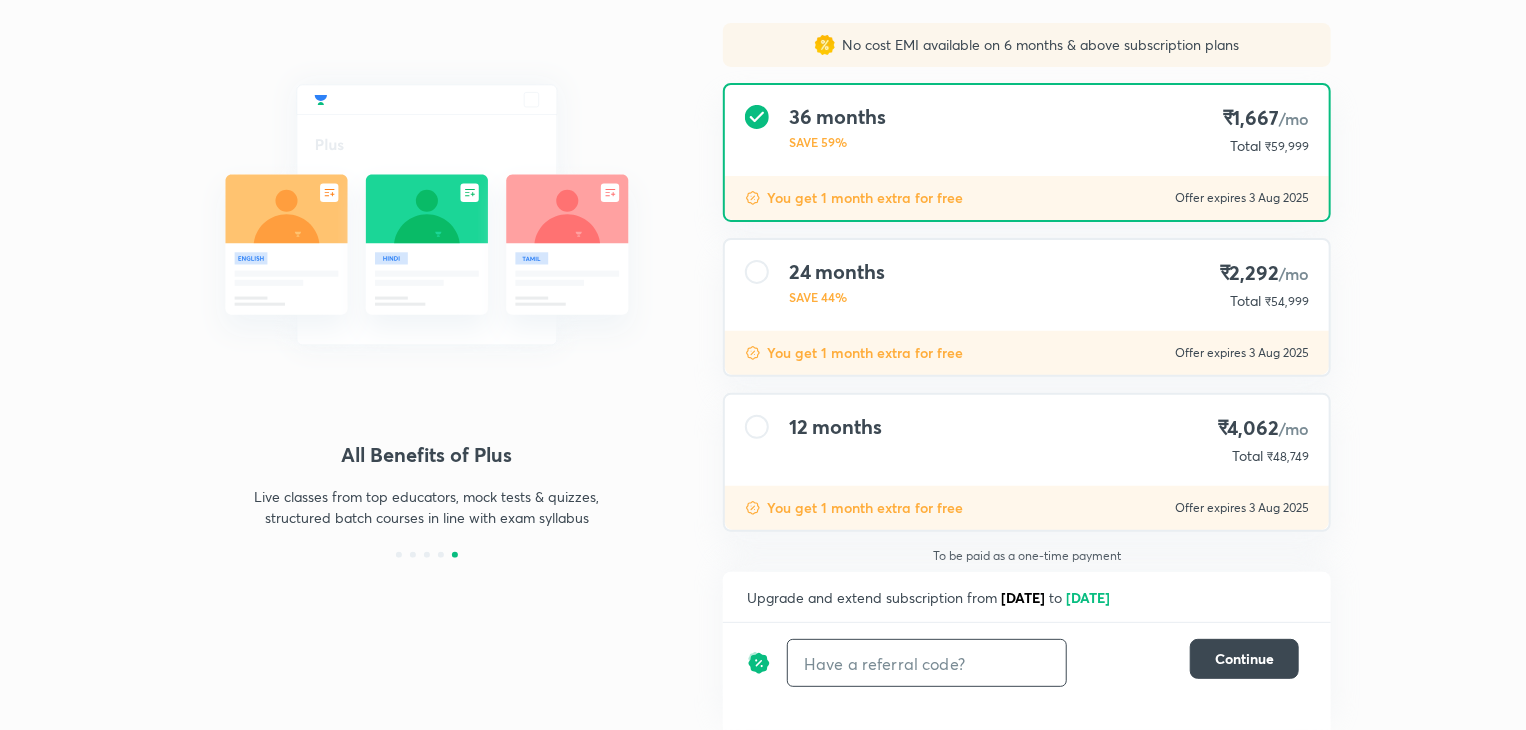click at bounding box center (927, 663) 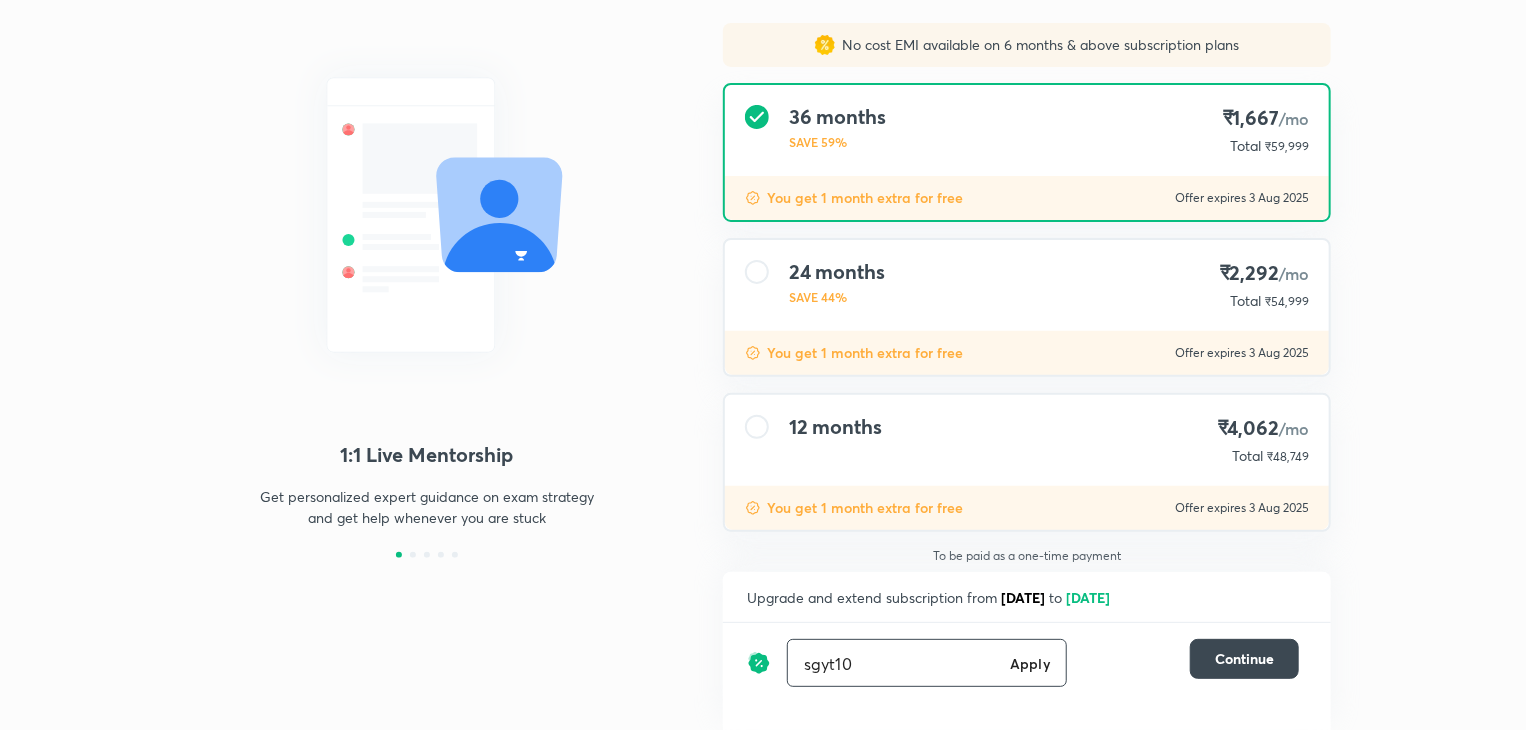 type on "sgyt10" 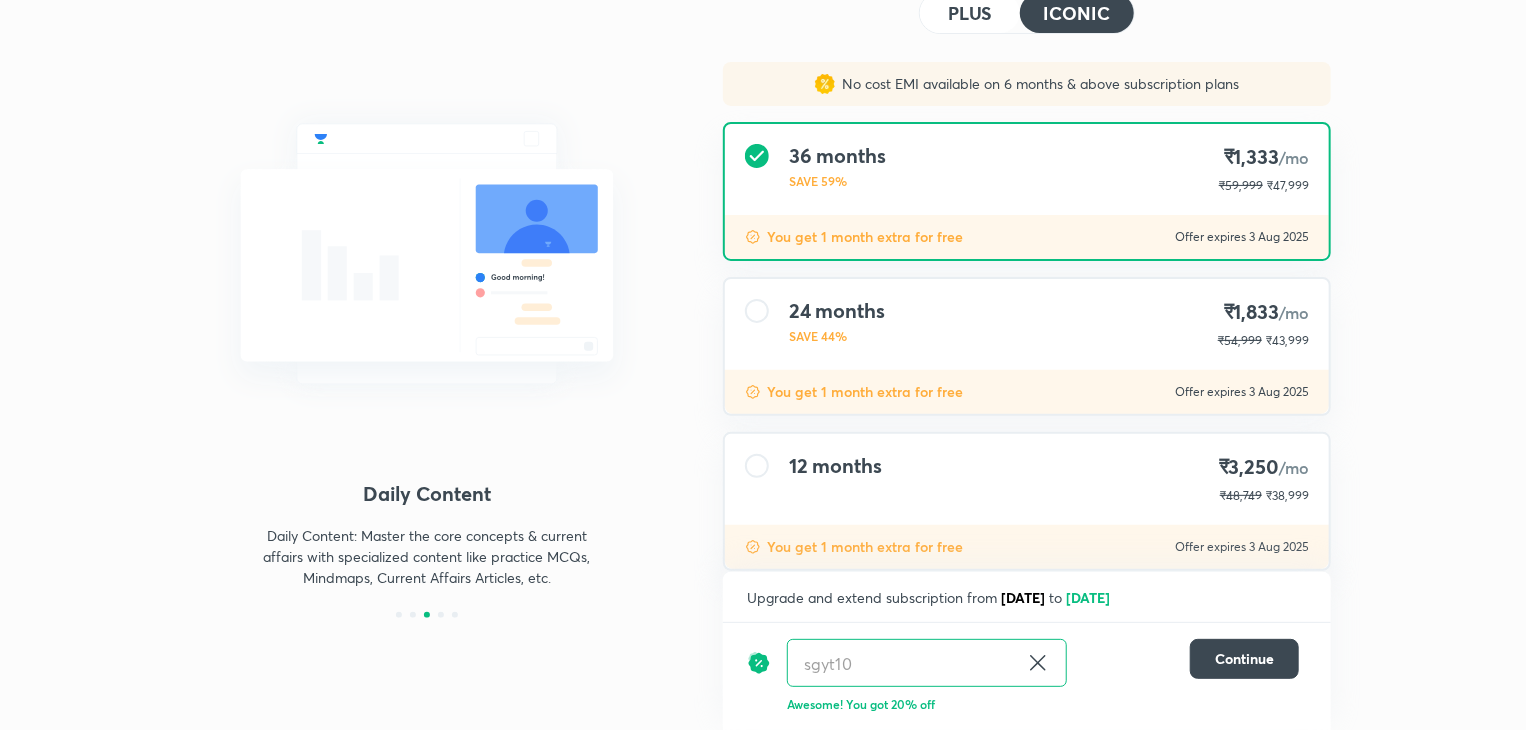 scroll, scrollTop: 120, scrollLeft: 0, axis: vertical 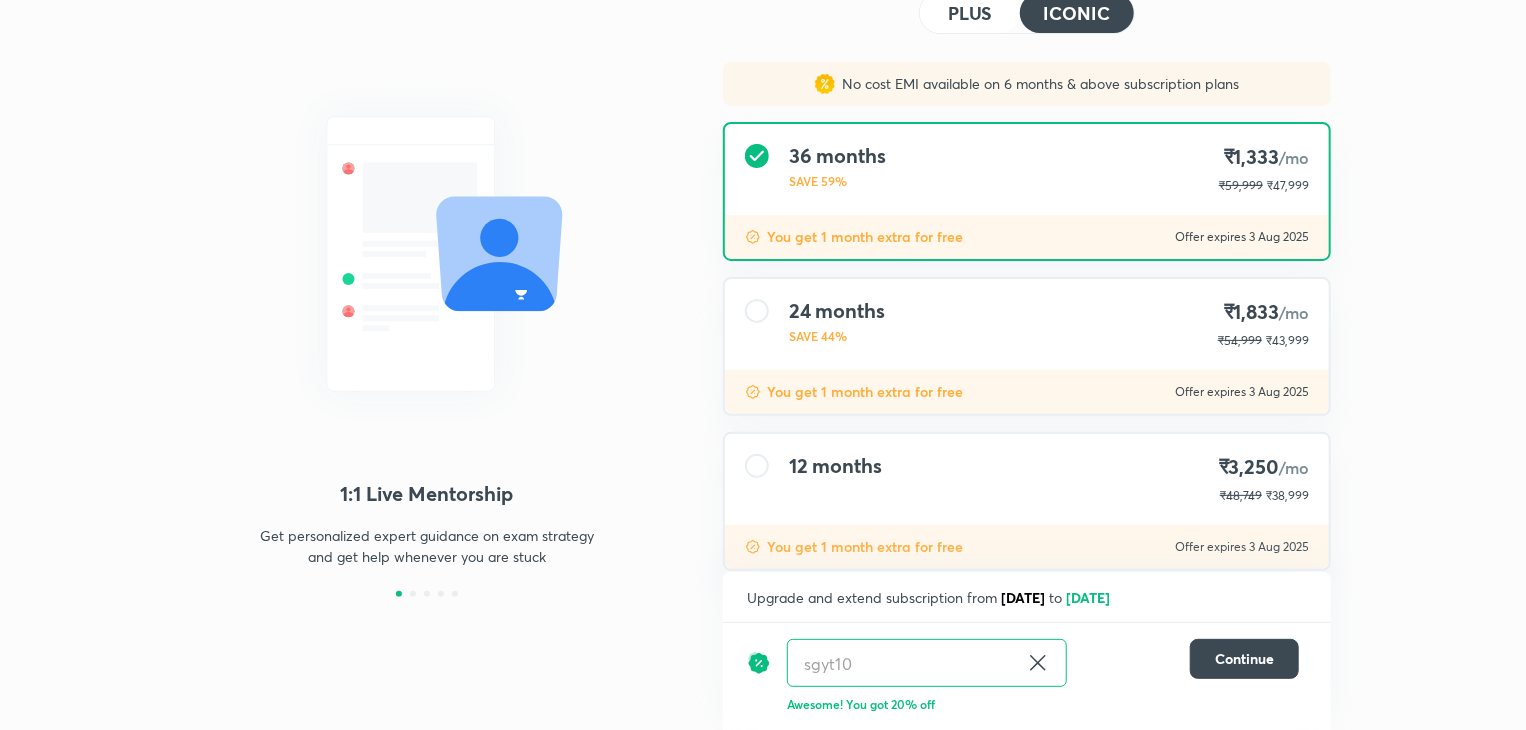 click on "PLUS" at bounding box center (970, 13) 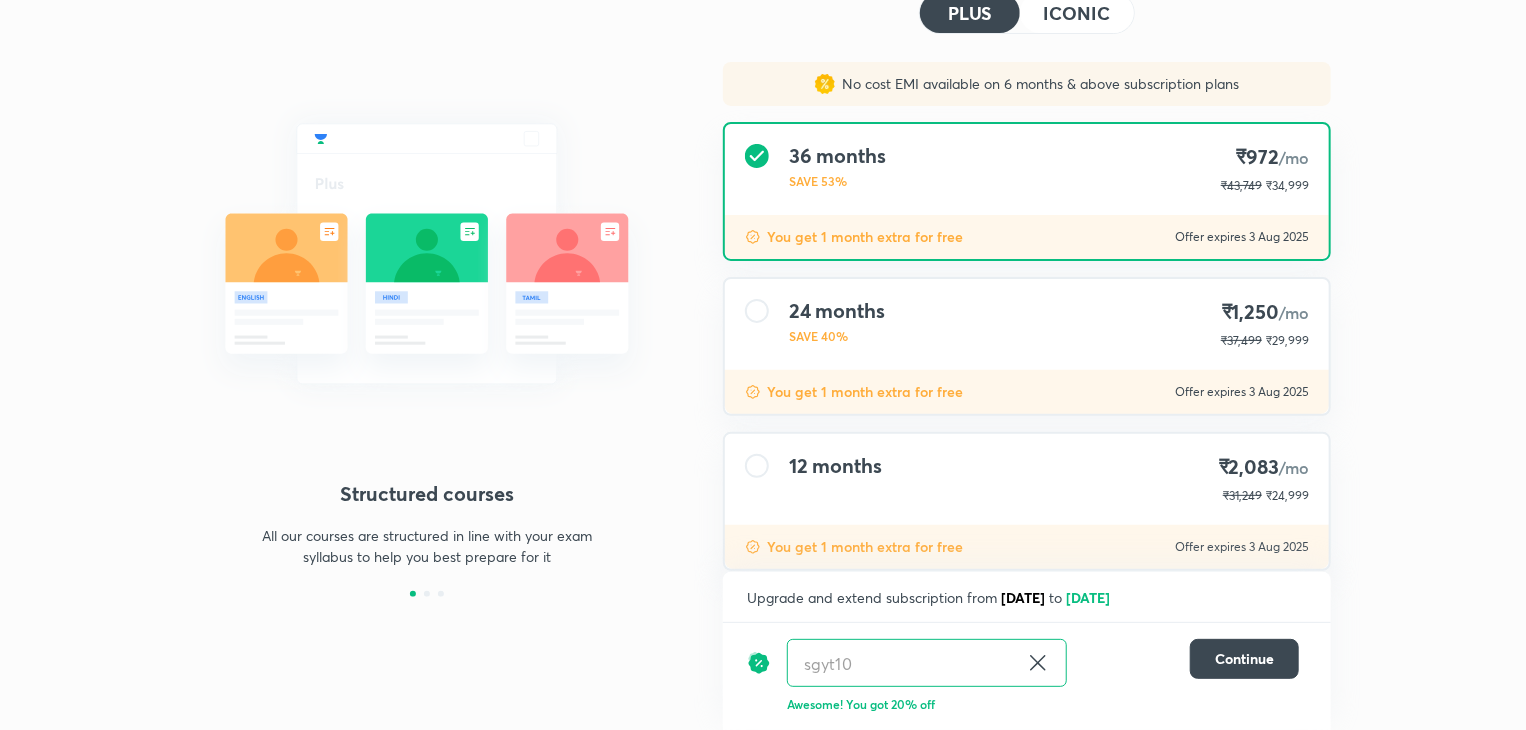 click on "ICONIC" at bounding box center [1077, 13] 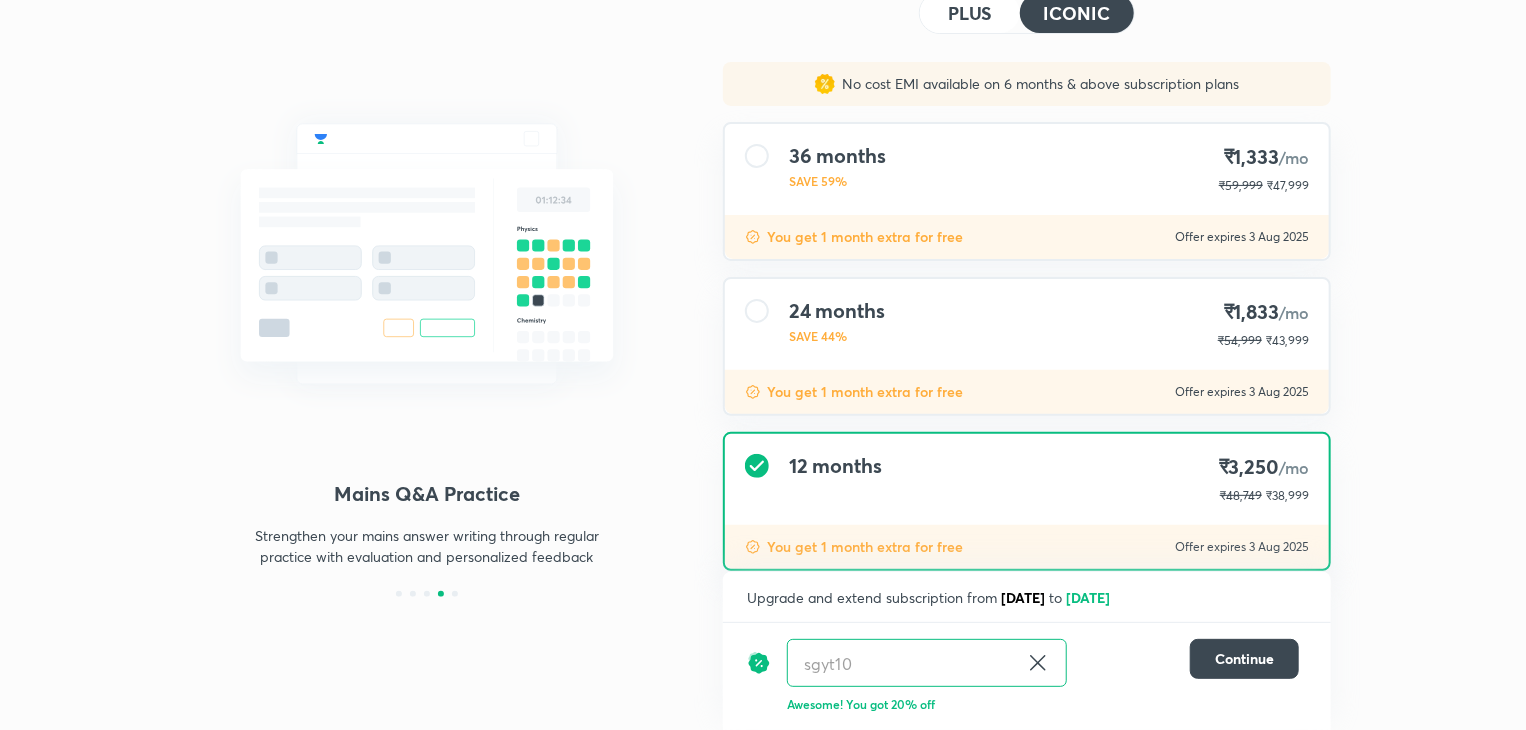click on "SAVE 44%" at bounding box center (837, 336) 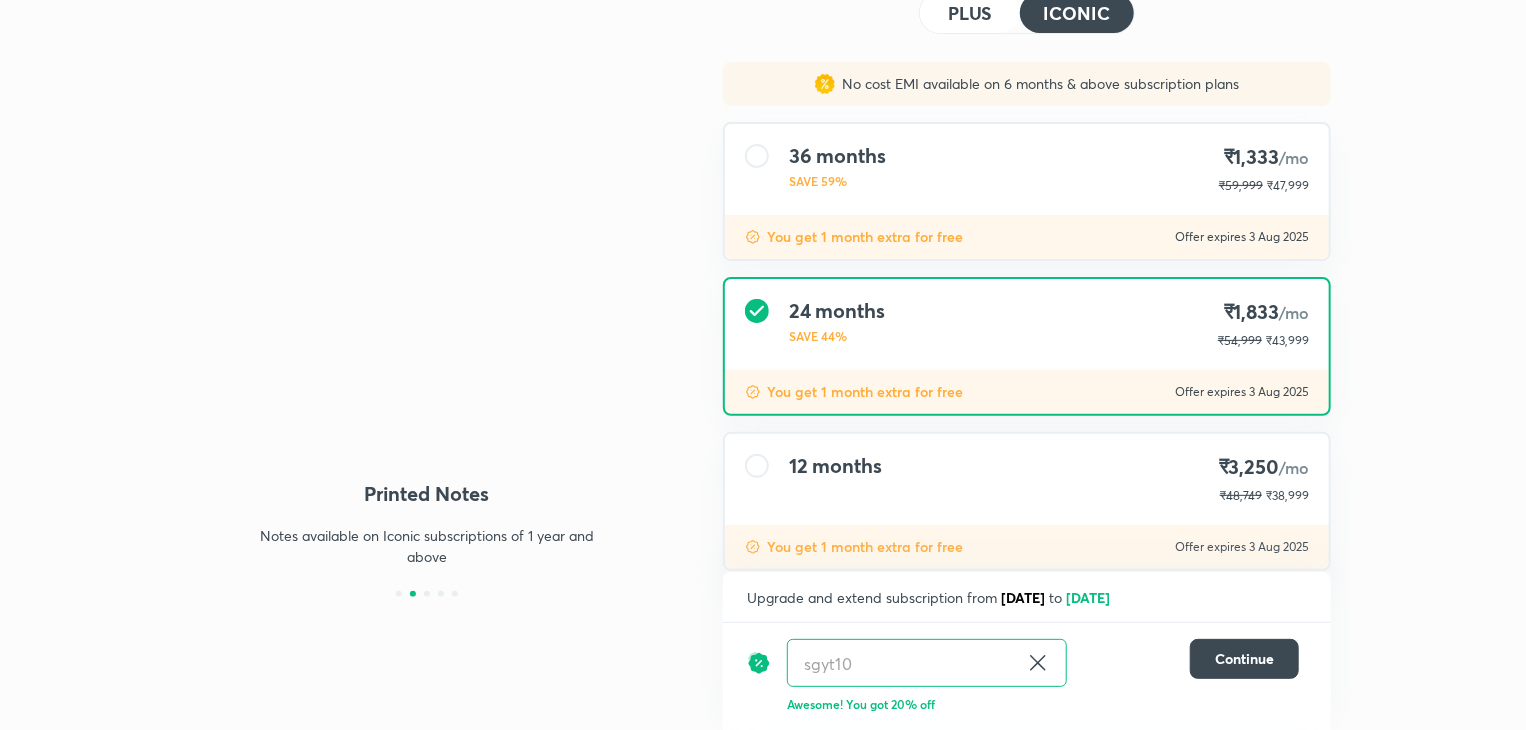 click on "36 months SAVE 59%" at bounding box center [837, 169] 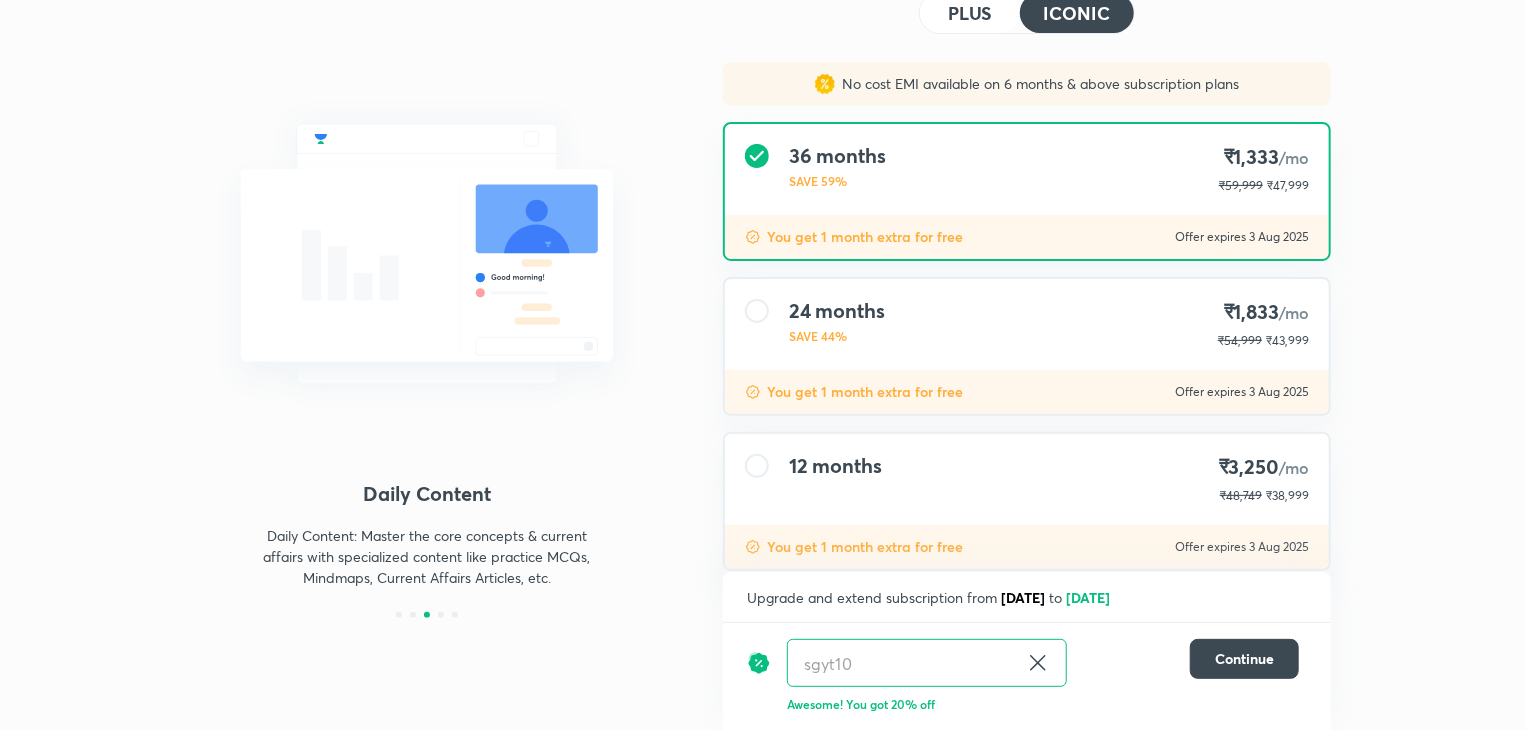 click on "36 months SAVE 59%" at bounding box center [837, 169] 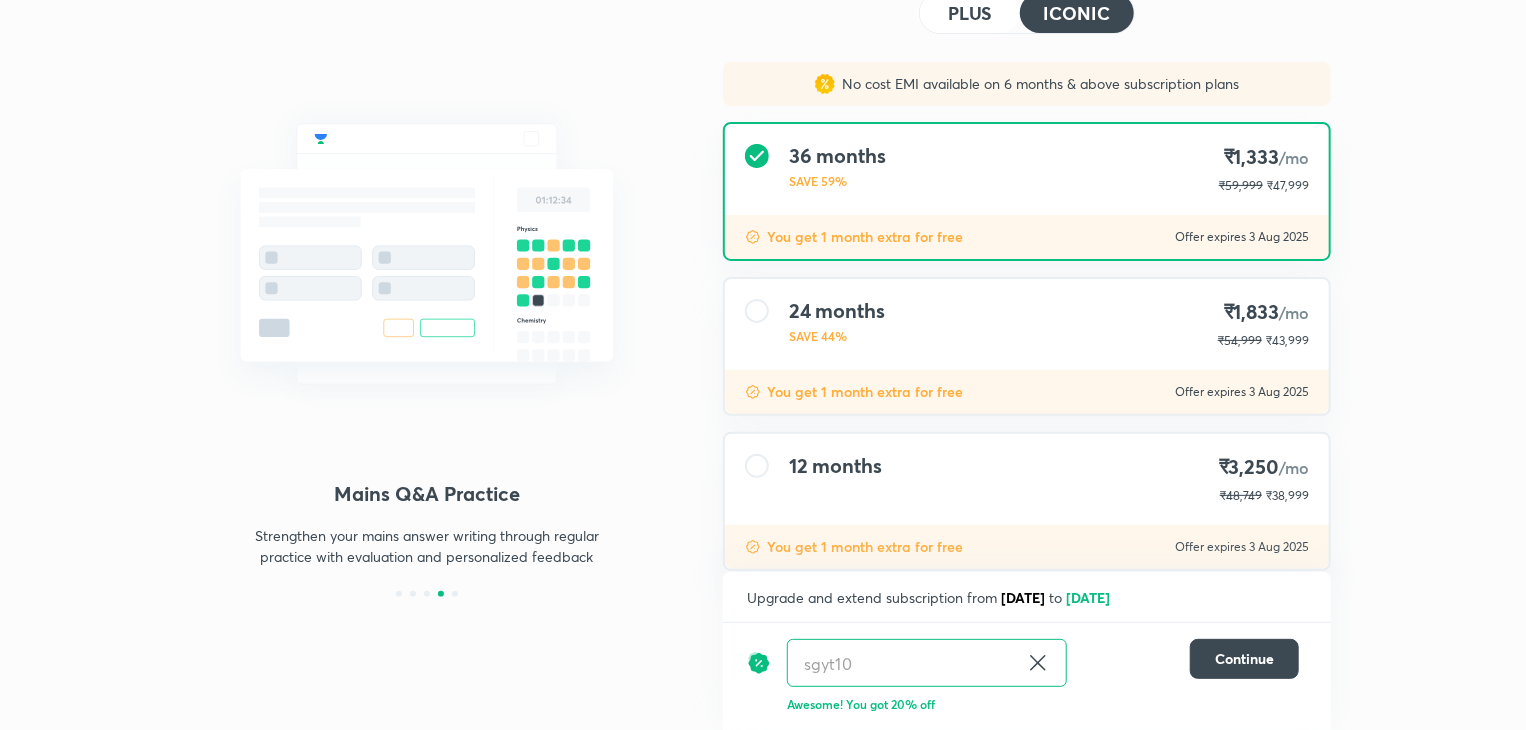 click on "24 months" at bounding box center [837, 311] 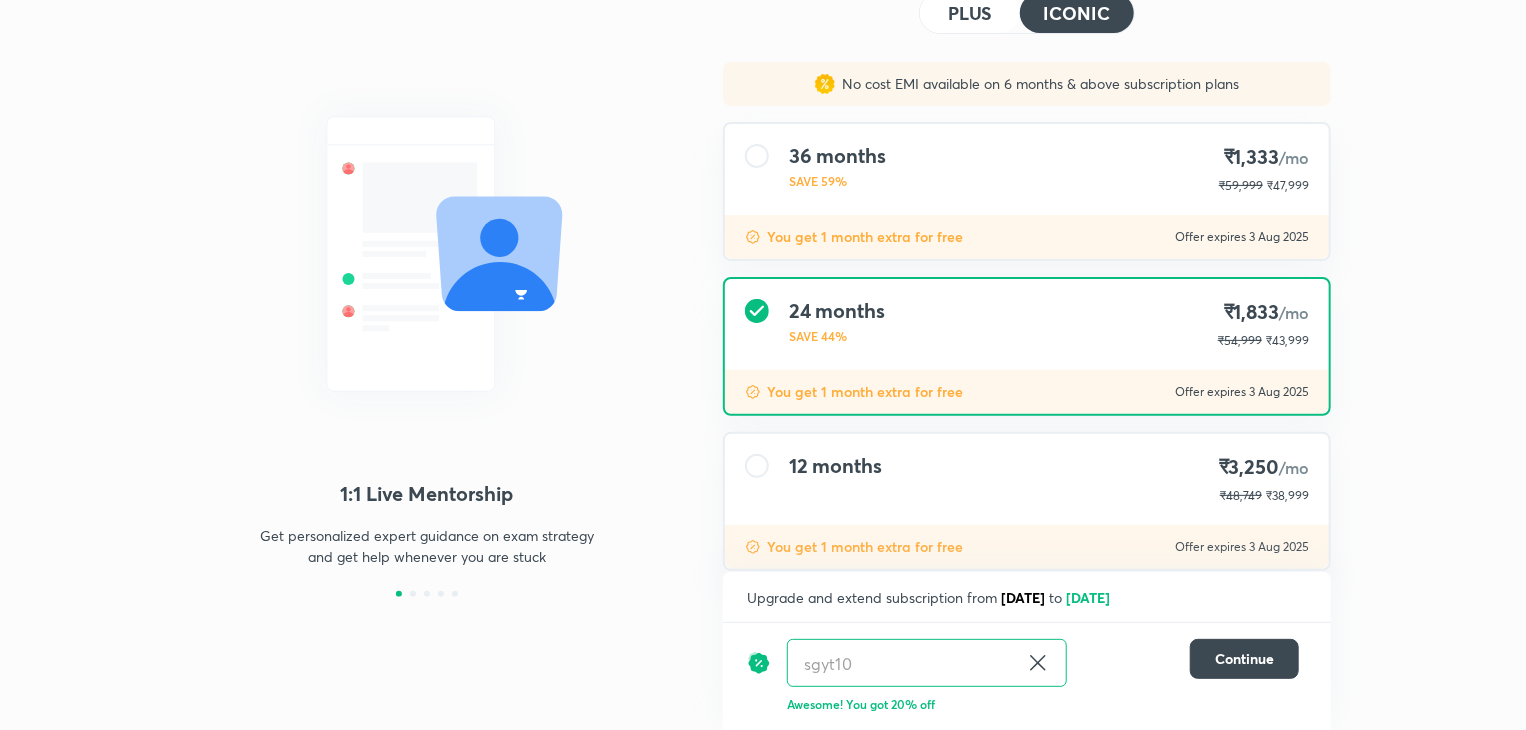 click 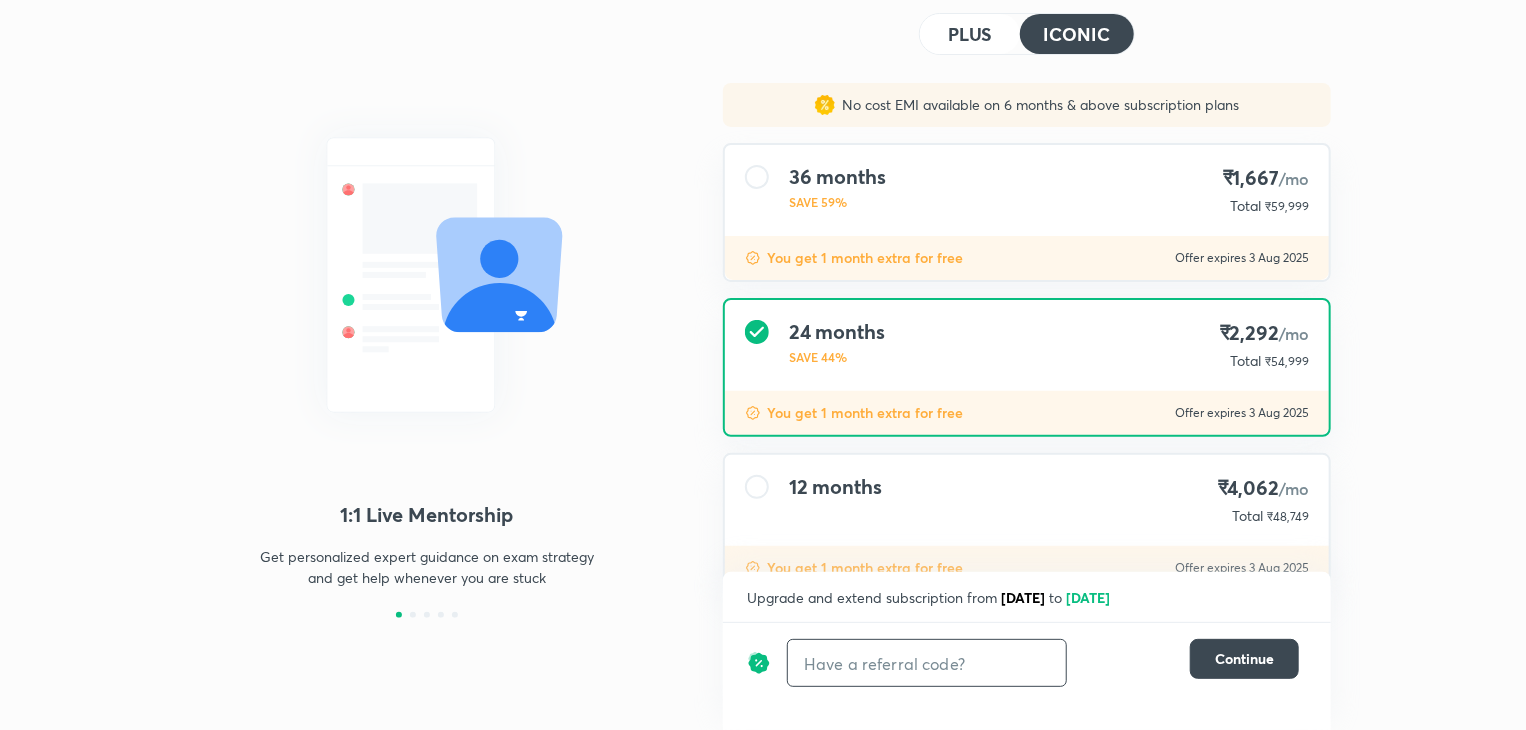 scroll, scrollTop: 116, scrollLeft: 0, axis: vertical 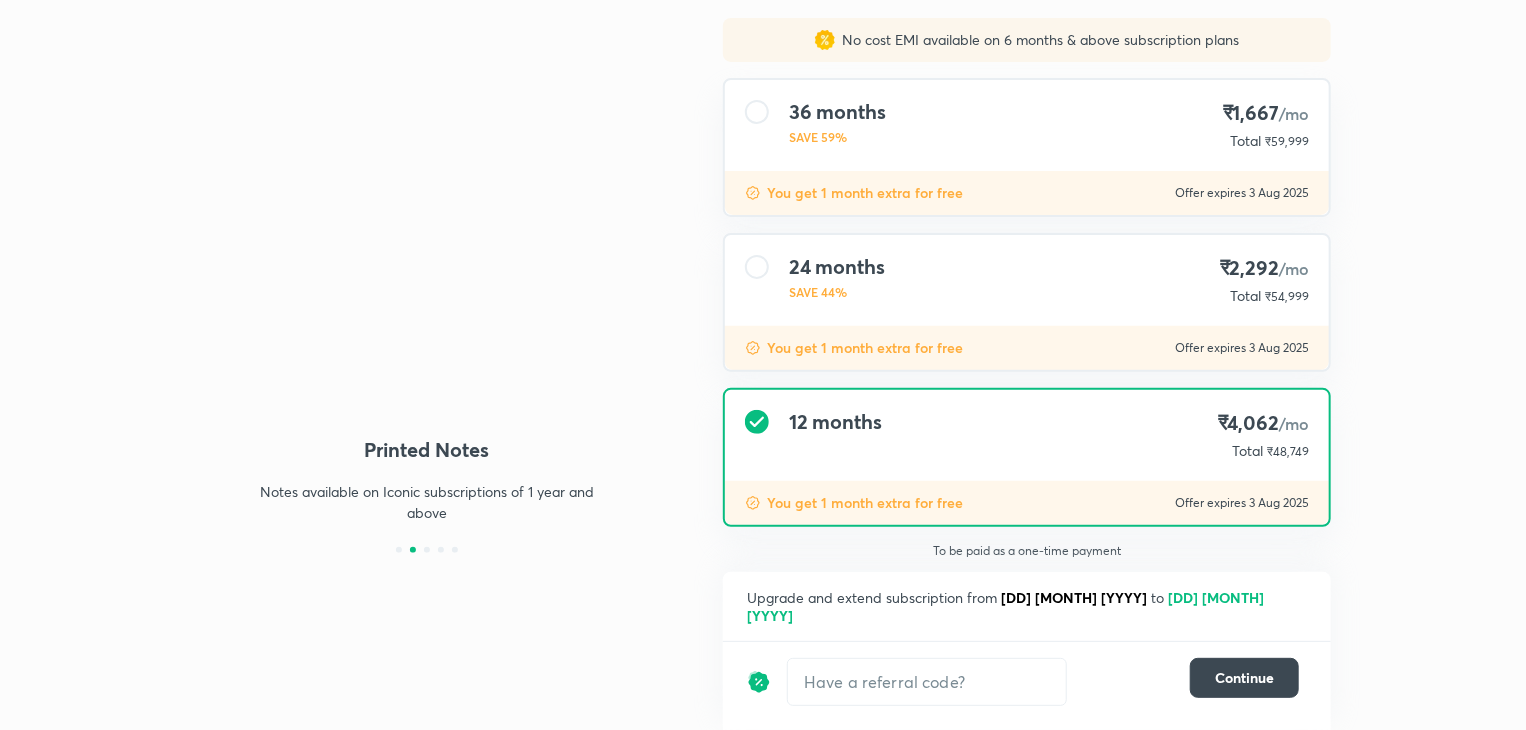 click on "24 months" at bounding box center [837, 267] 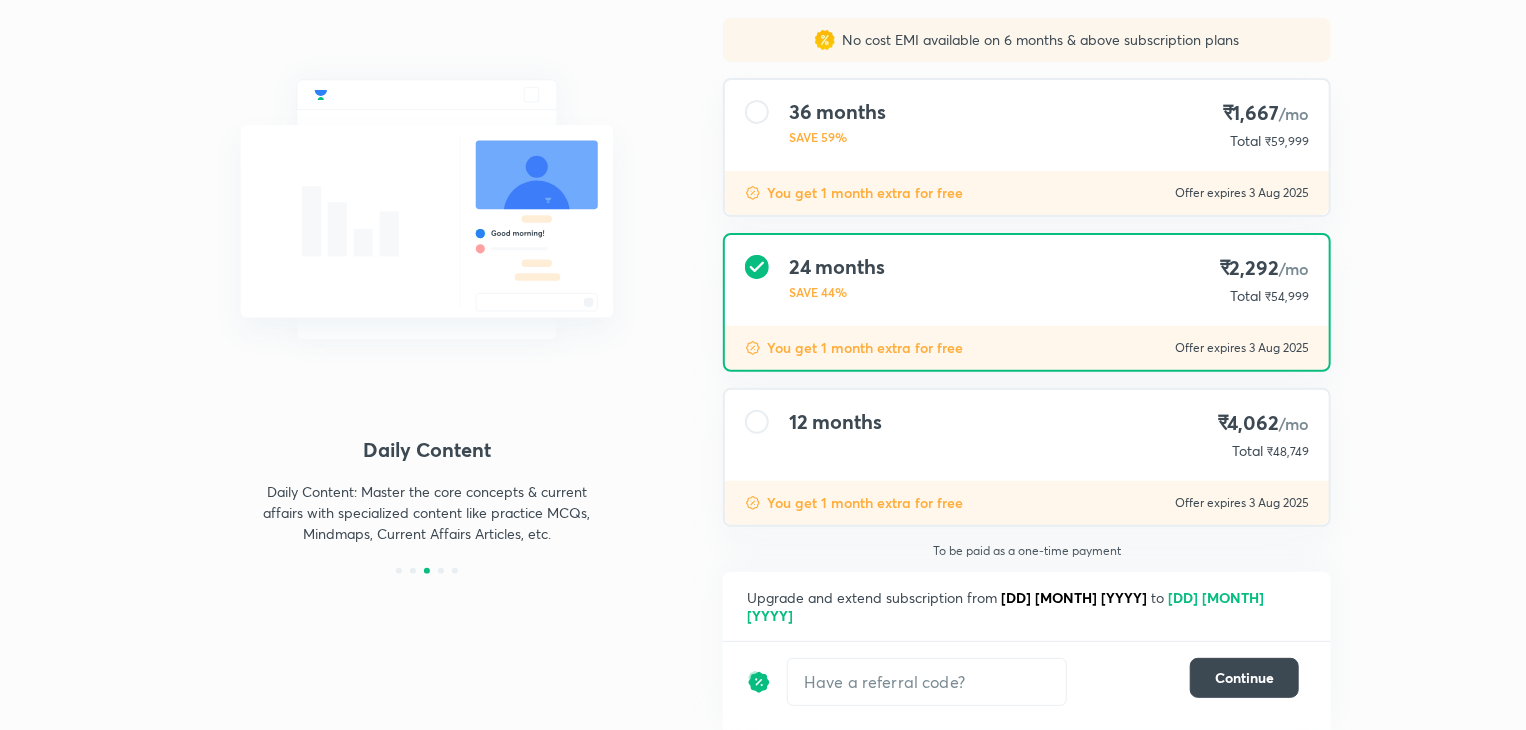 click on "36 months SAVE 59% ₹1,667  /mo Total ₹59,999" at bounding box center [1027, 125] 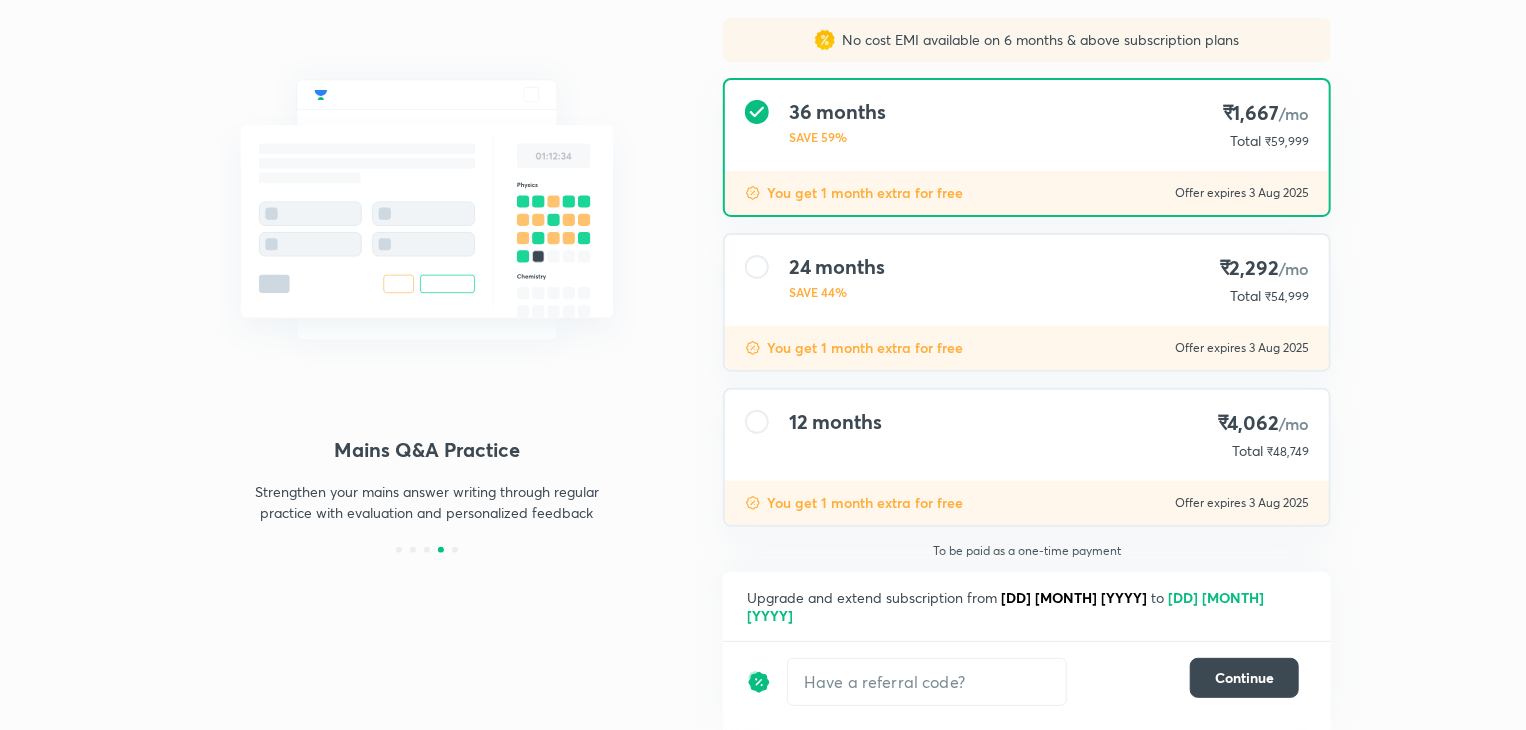 scroll, scrollTop: 0, scrollLeft: 0, axis: both 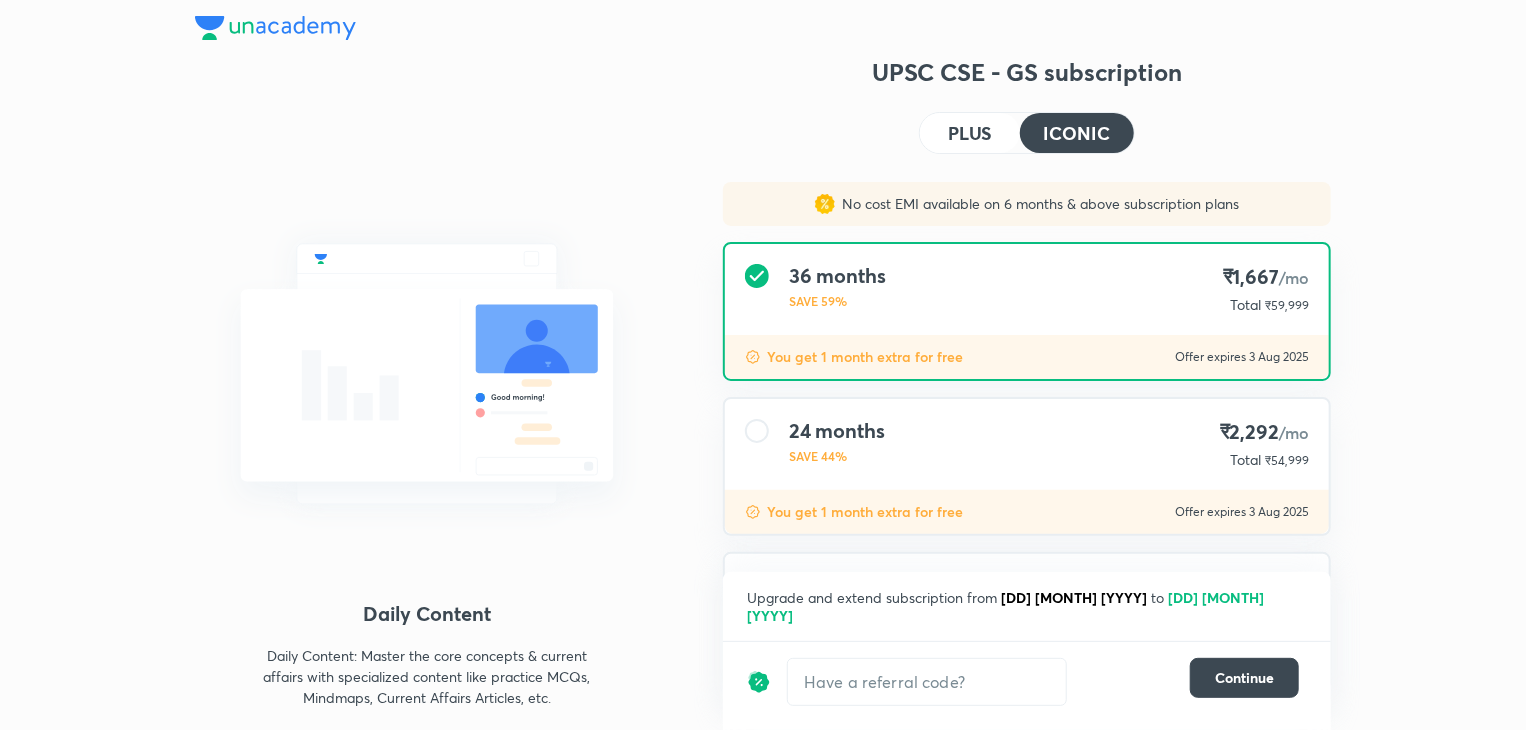 click on "24 months SAVE 44% ₹2,292  /mo Total ₹54,999" at bounding box center [1027, 444] 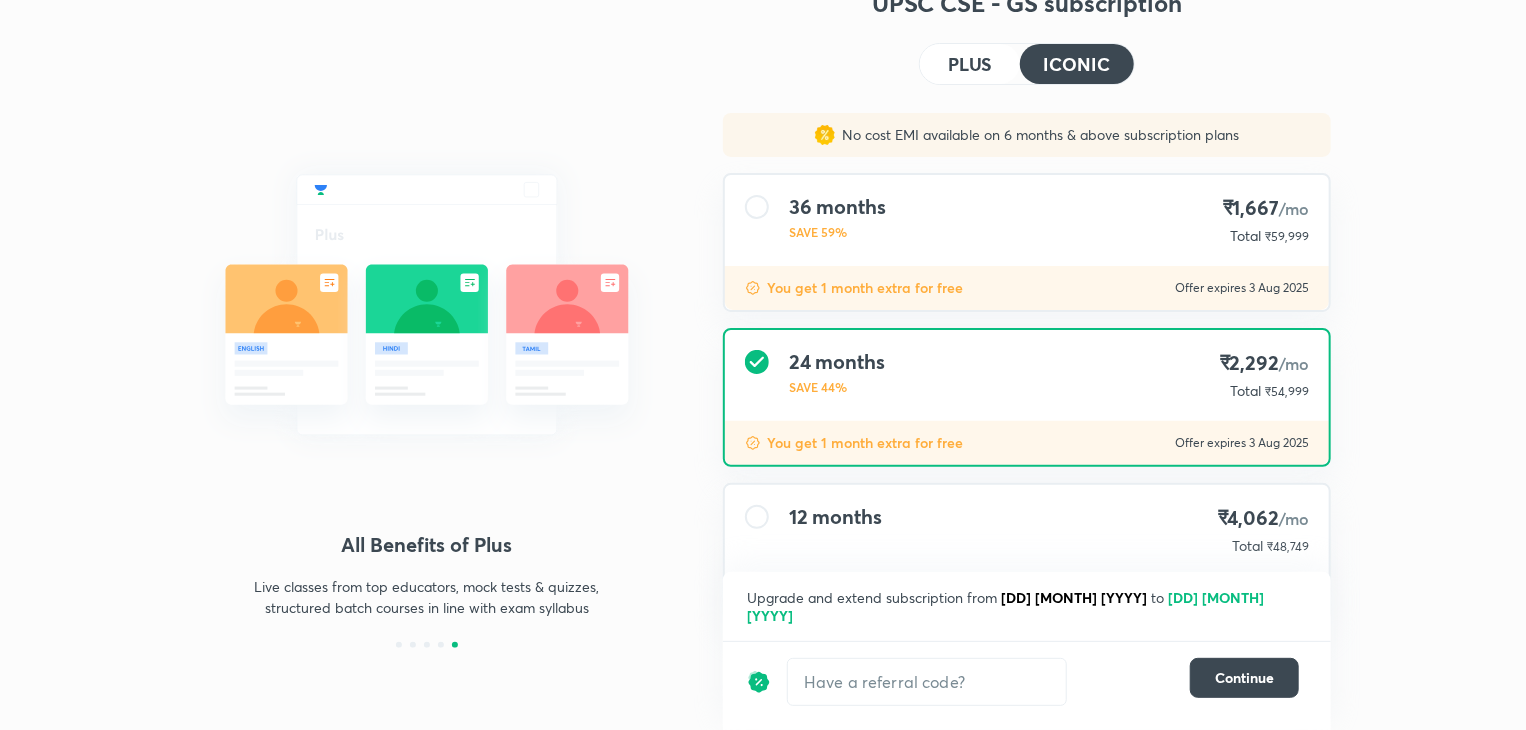 scroll, scrollTop: 0, scrollLeft: 0, axis: both 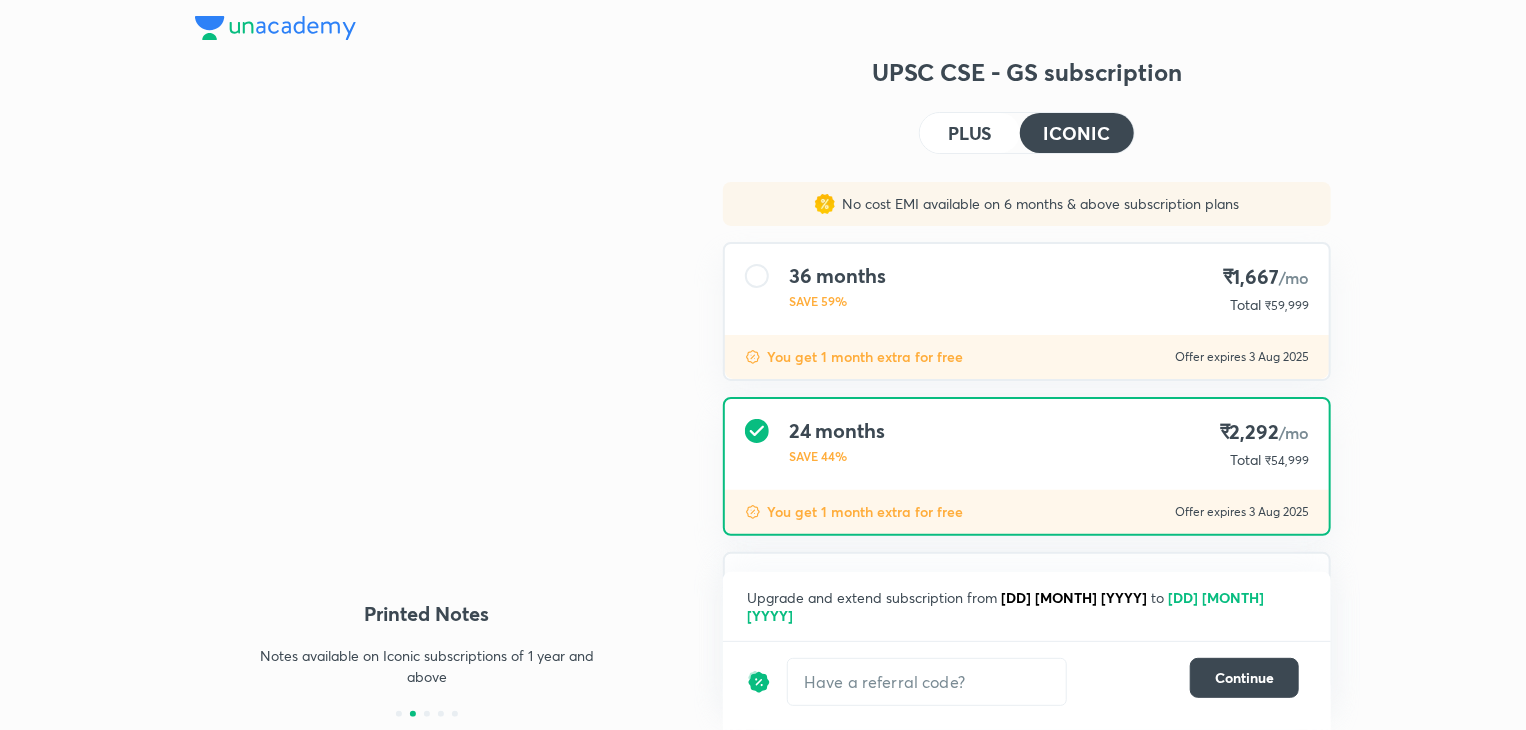 click on "PLUS" at bounding box center (970, 133) 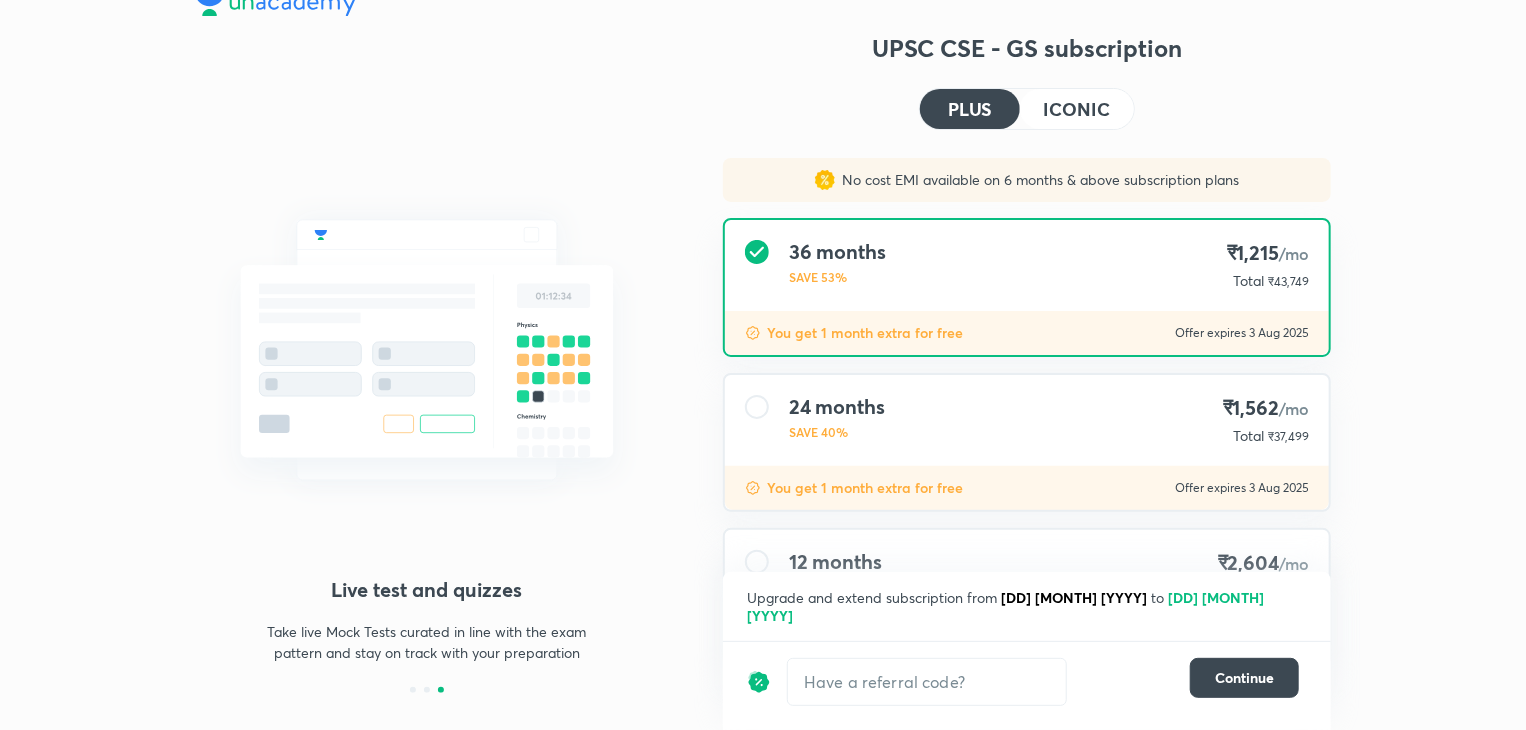 scroll, scrollTop: 17, scrollLeft: 0, axis: vertical 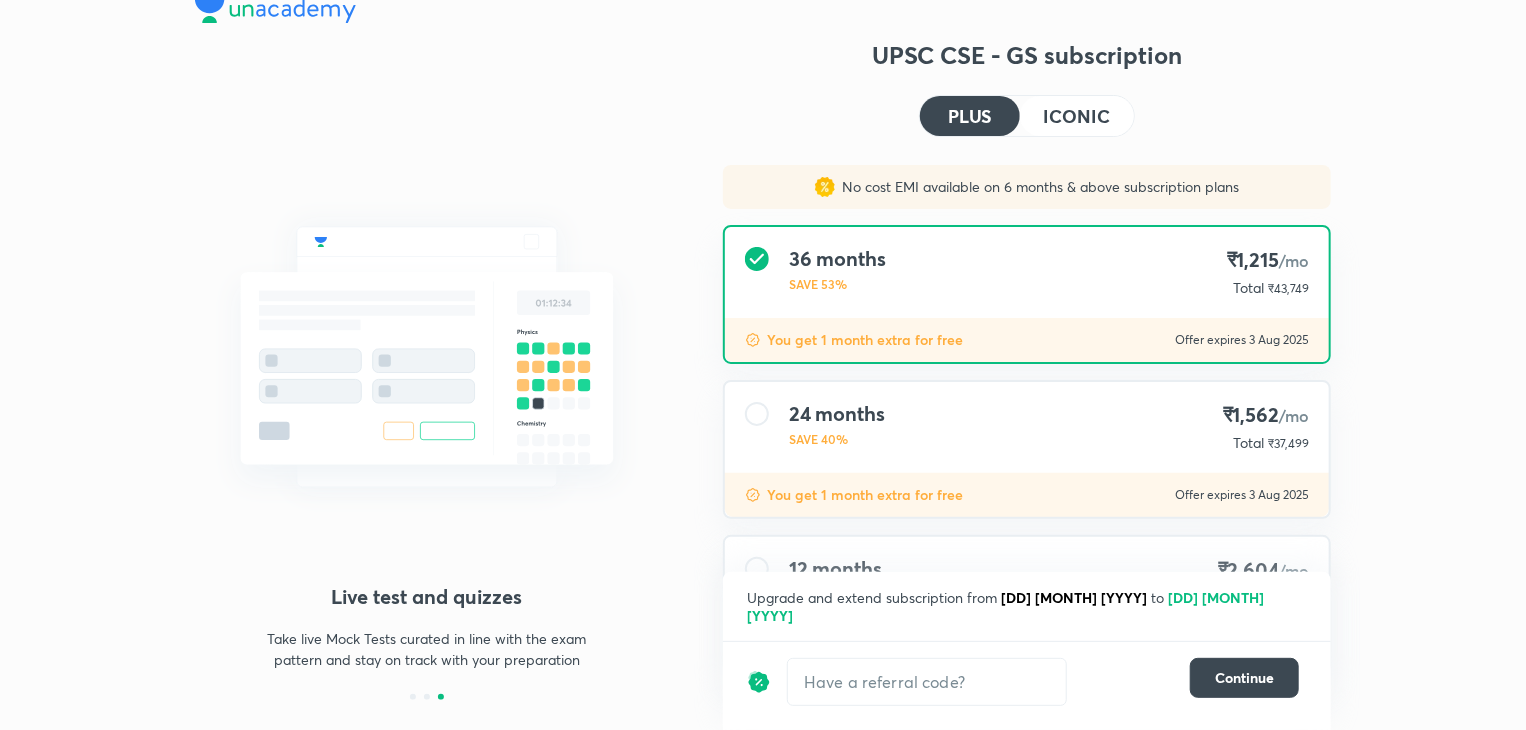 click on "ICONIC" at bounding box center [1077, 116] 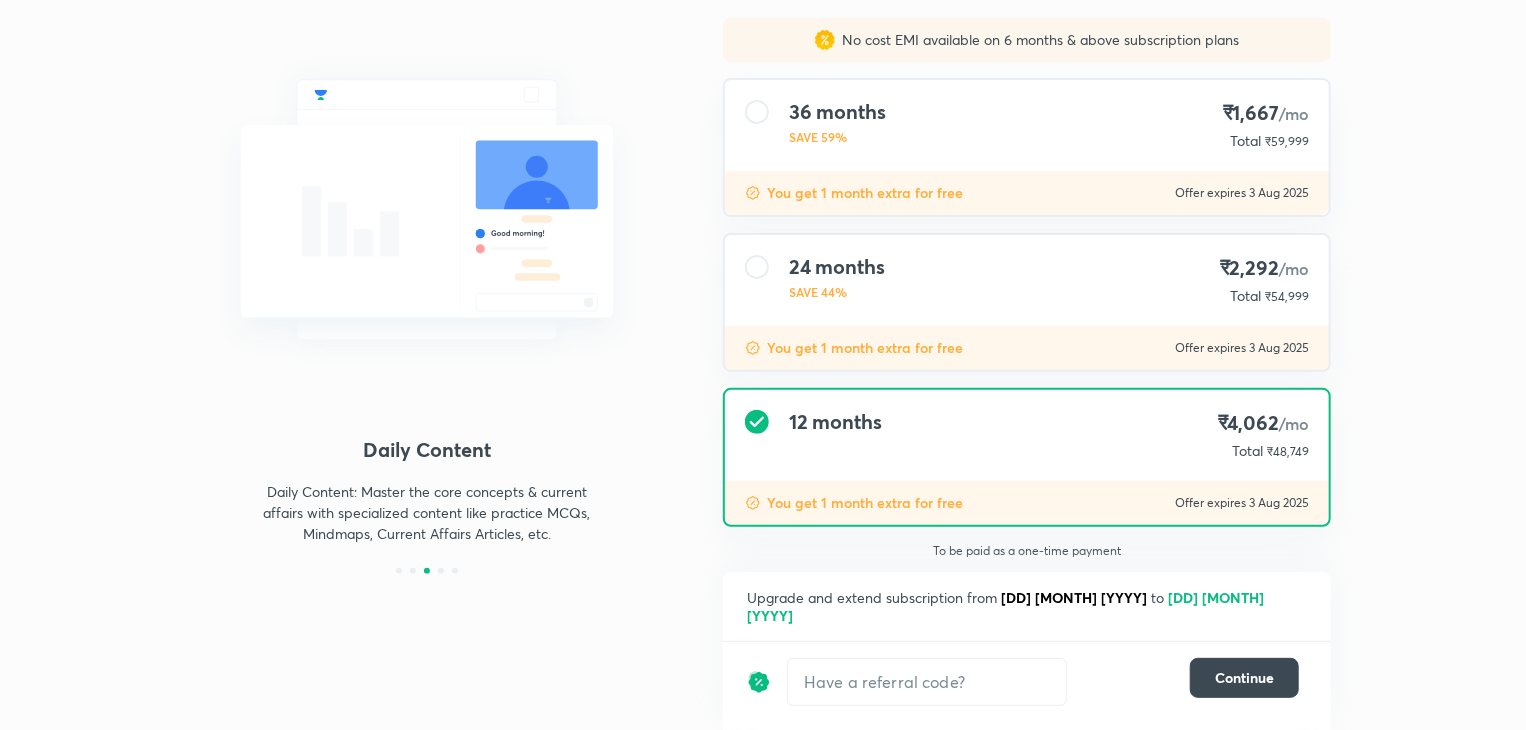 scroll, scrollTop: 160, scrollLeft: 0, axis: vertical 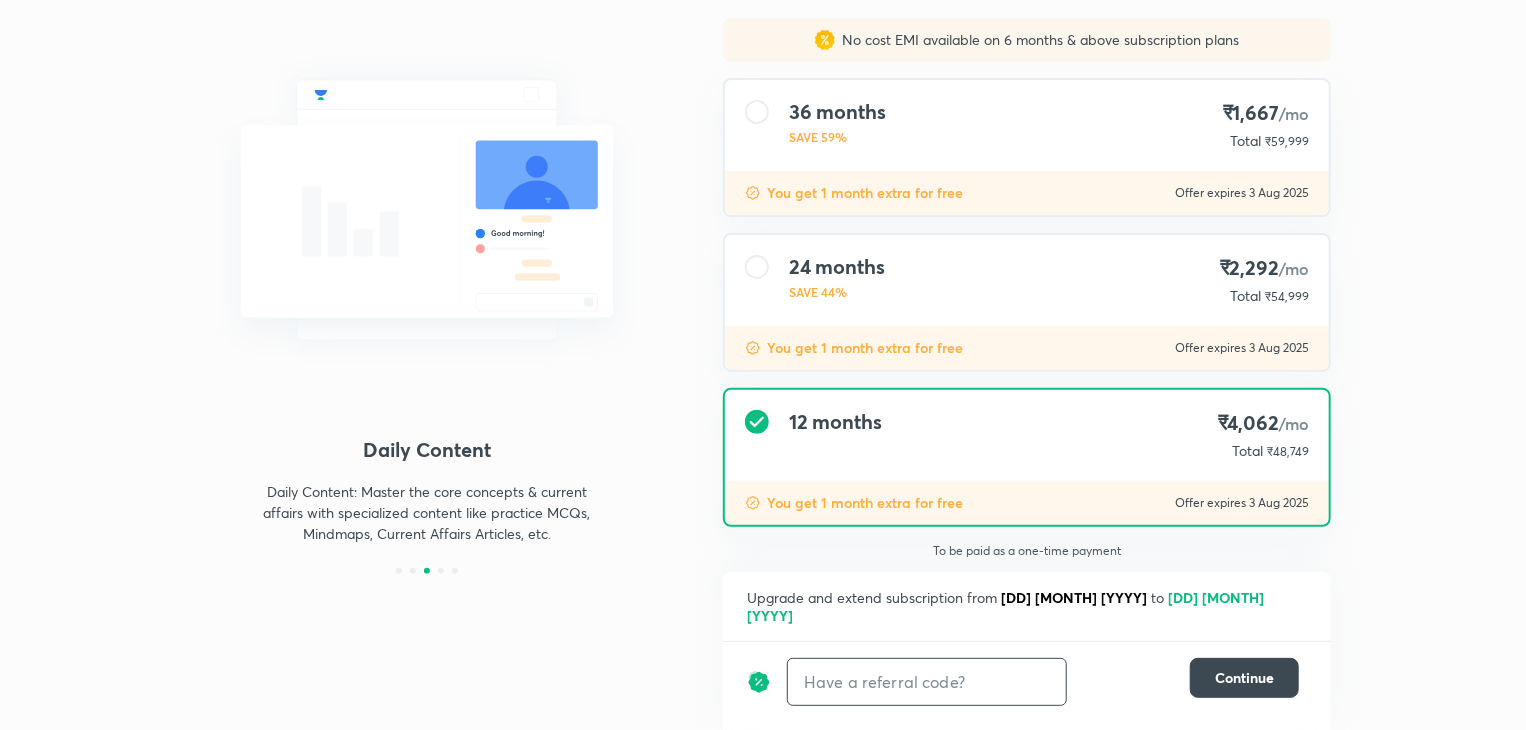 click at bounding box center (927, 681) 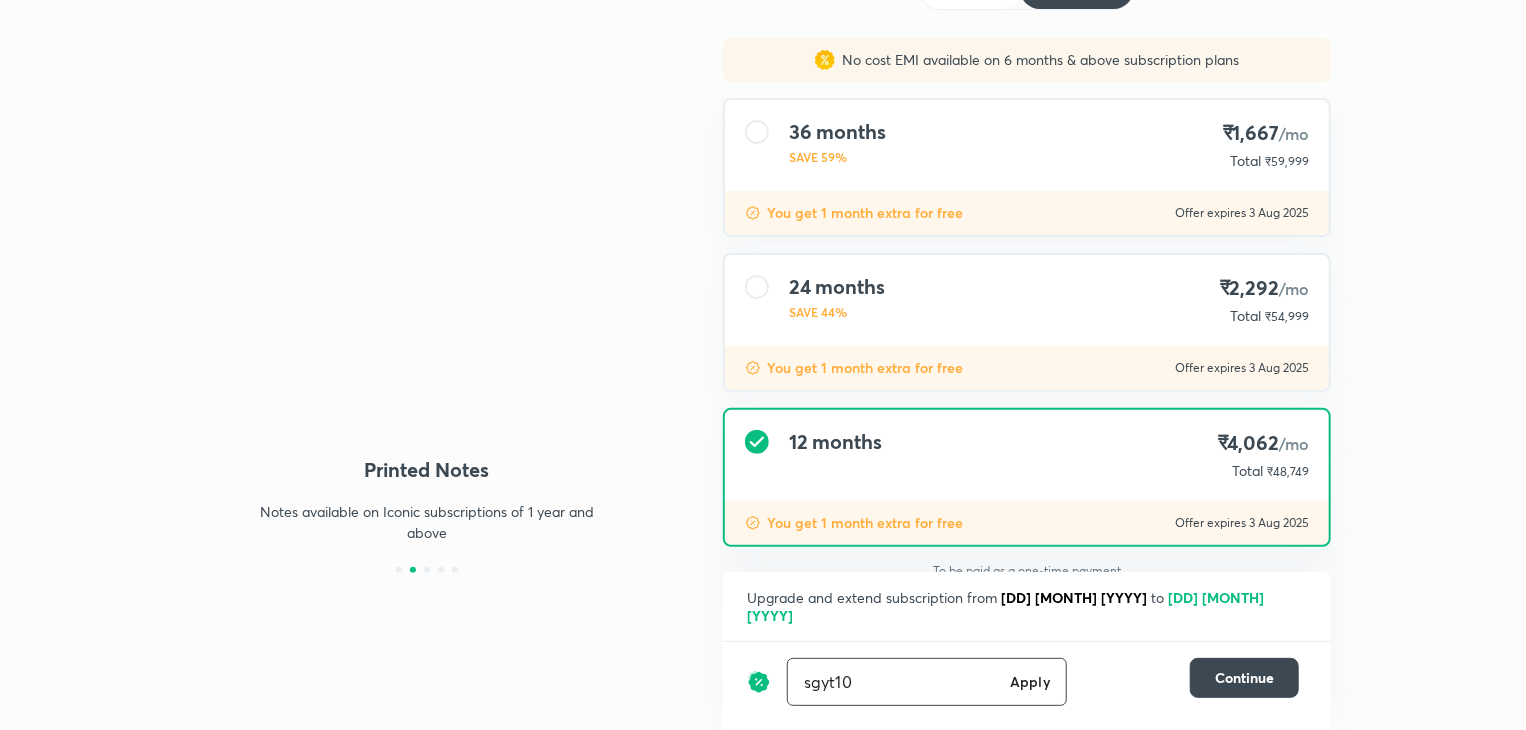 type on "sgyt10" 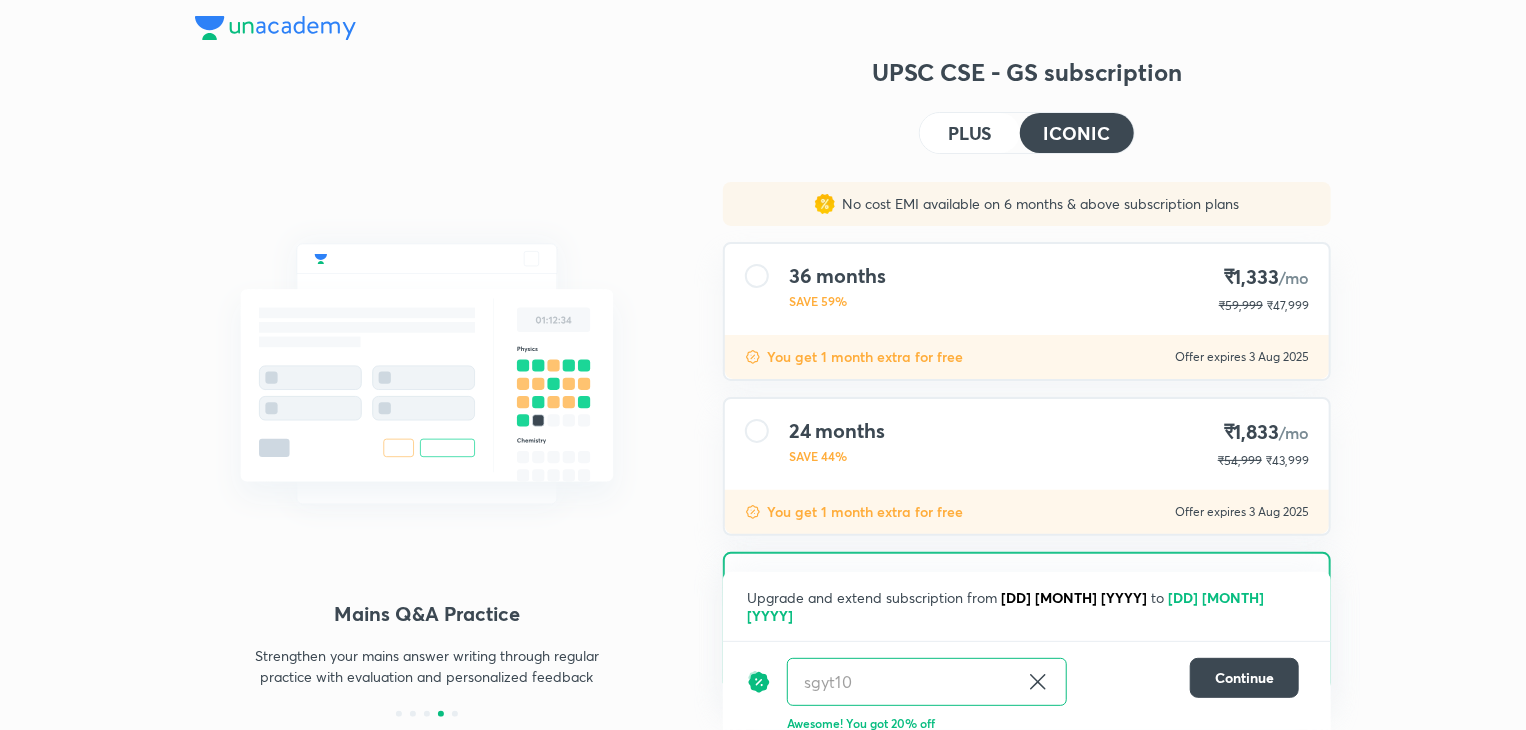 scroll, scrollTop: 163, scrollLeft: 0, axis: vertical 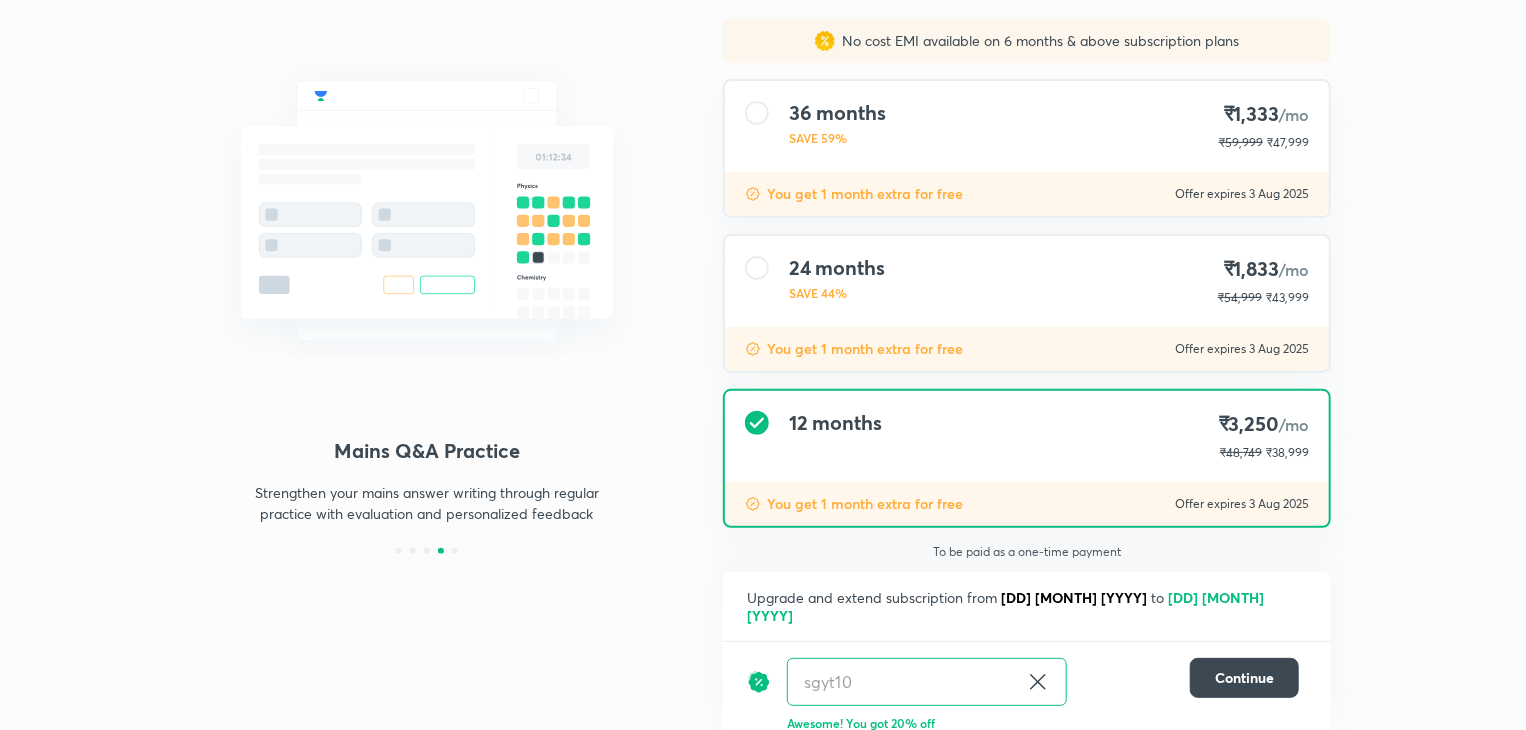 click on "24 months SAVE 44% ₹1,833  /mo ₹54,999 ₹43,999" at bounding box center (1027, 281) 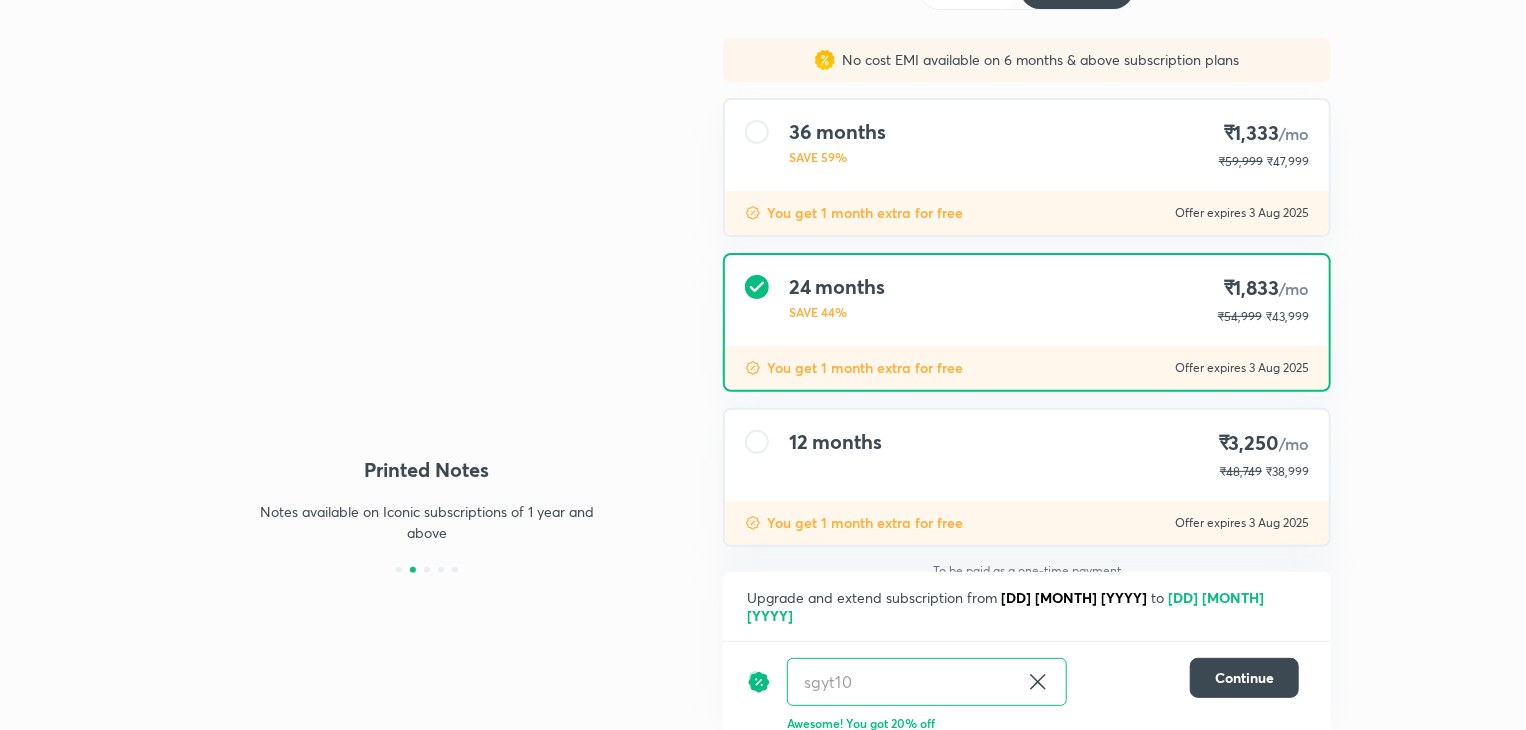 scroll, scrollTop: 0, scrollLeft: 0, axis: both 